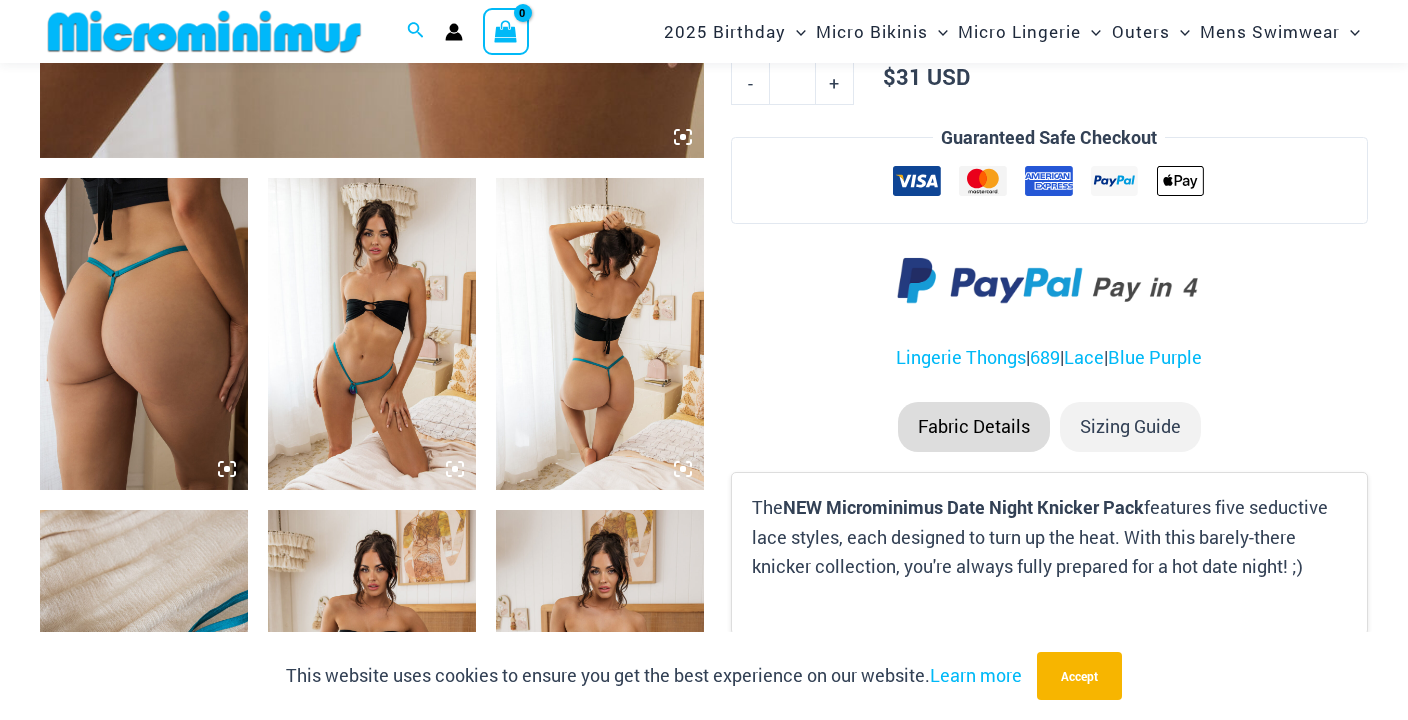 scroll, scrollTop: 1024, scrollLeft: 0, axis: vertical 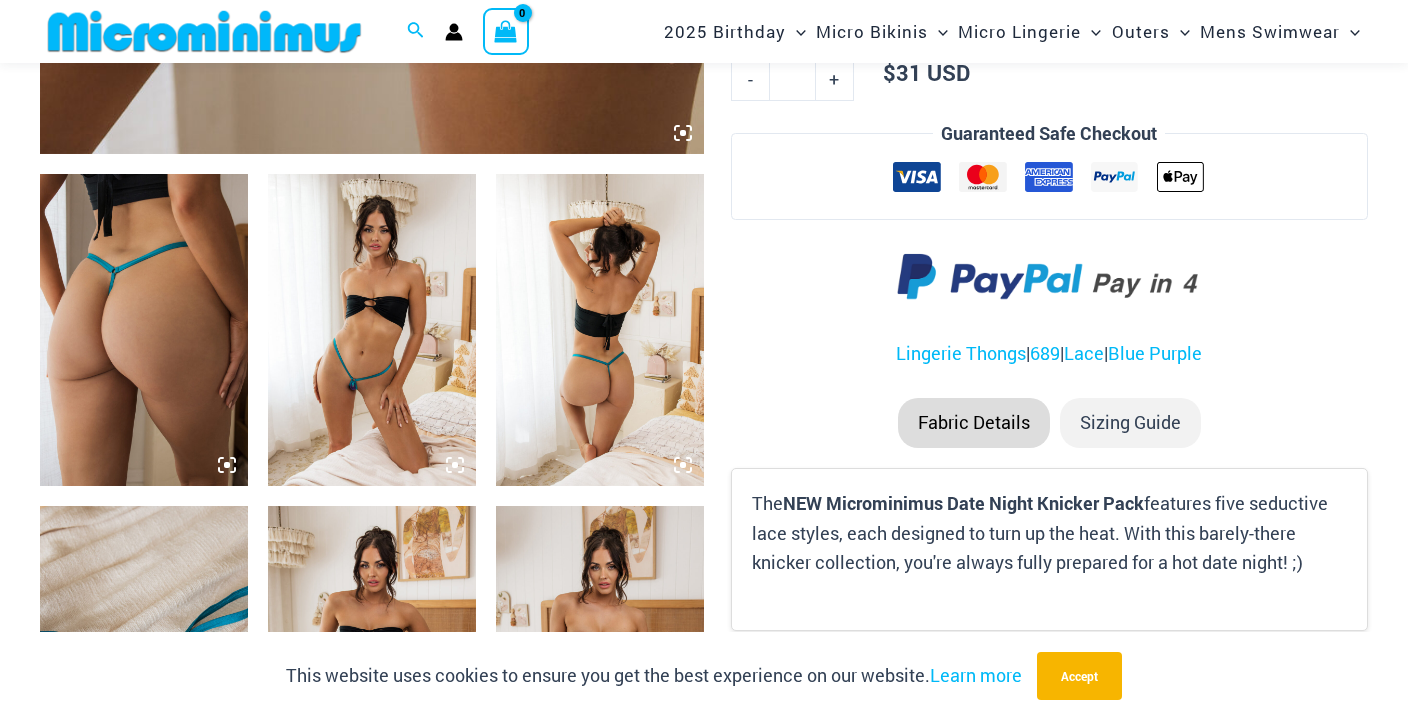 click at bounding box center (144, 330) 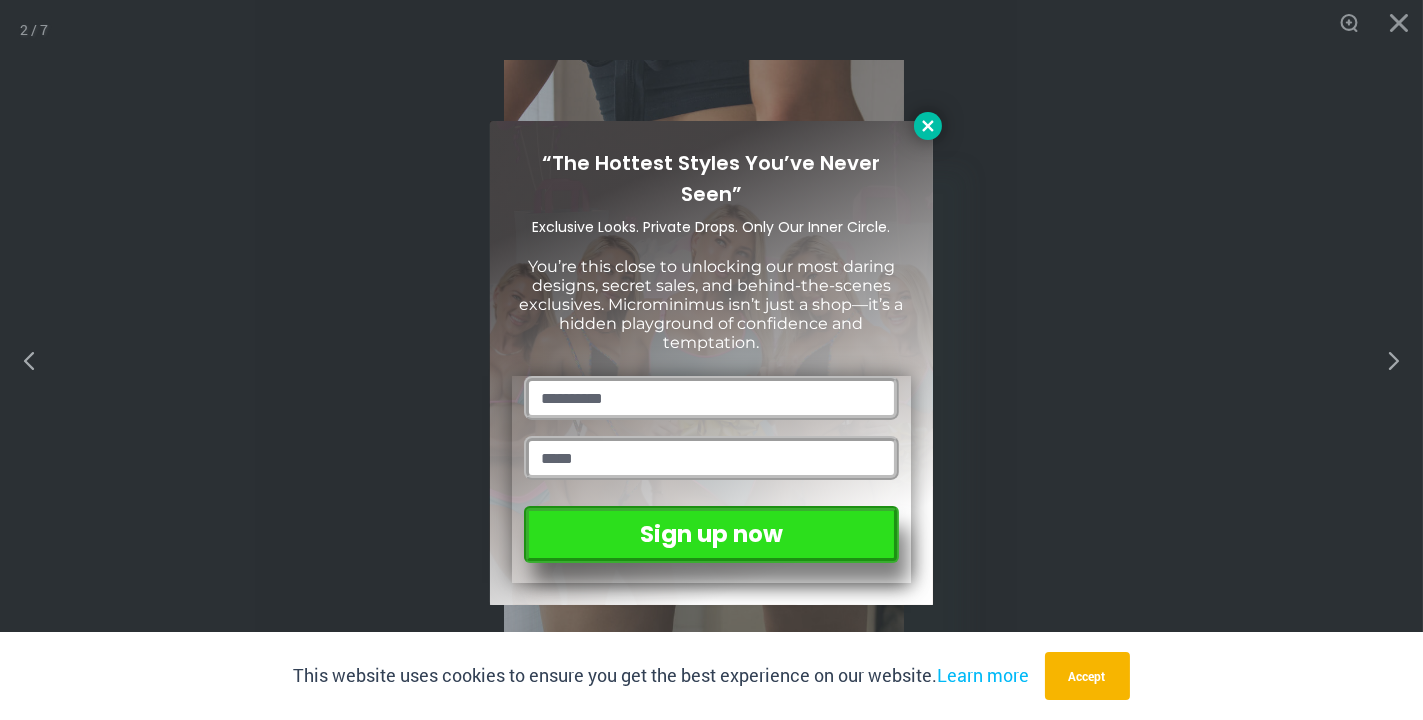 click 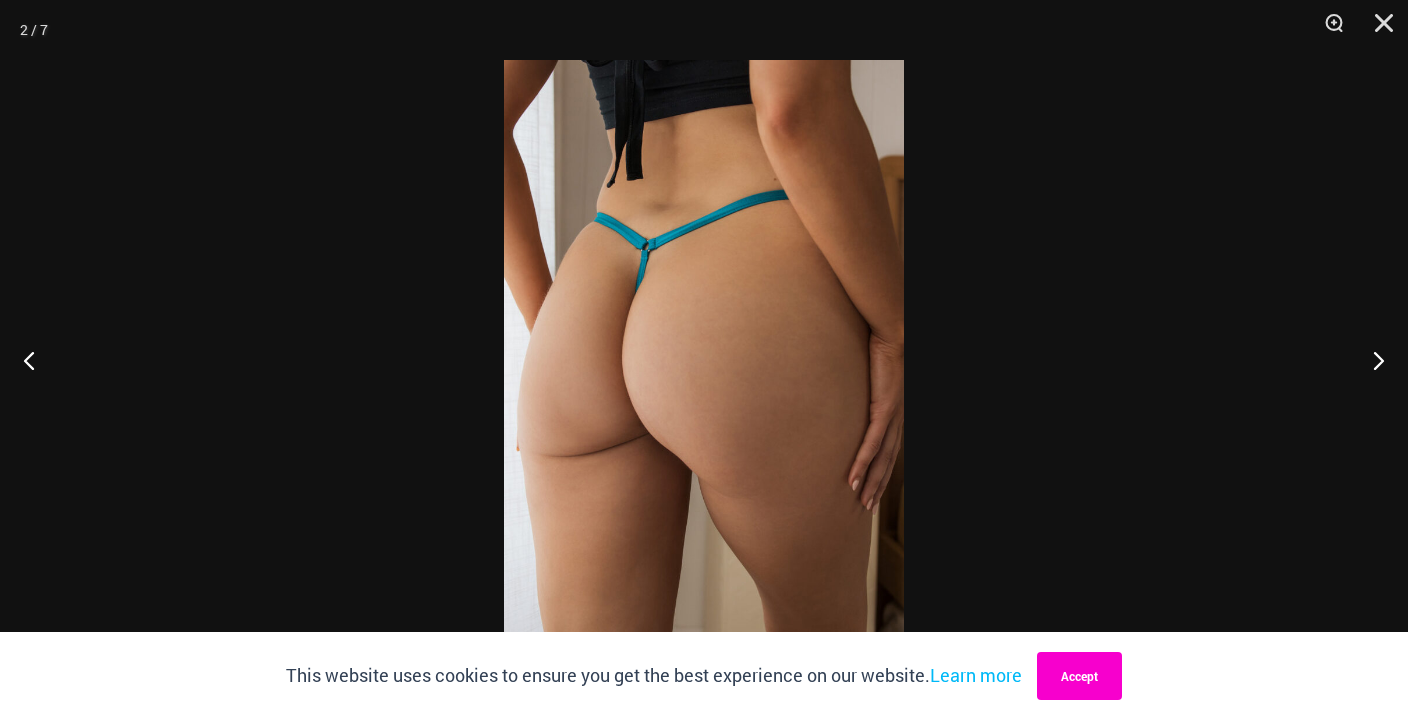click on "Accept" at bounding box center [1079, 676] 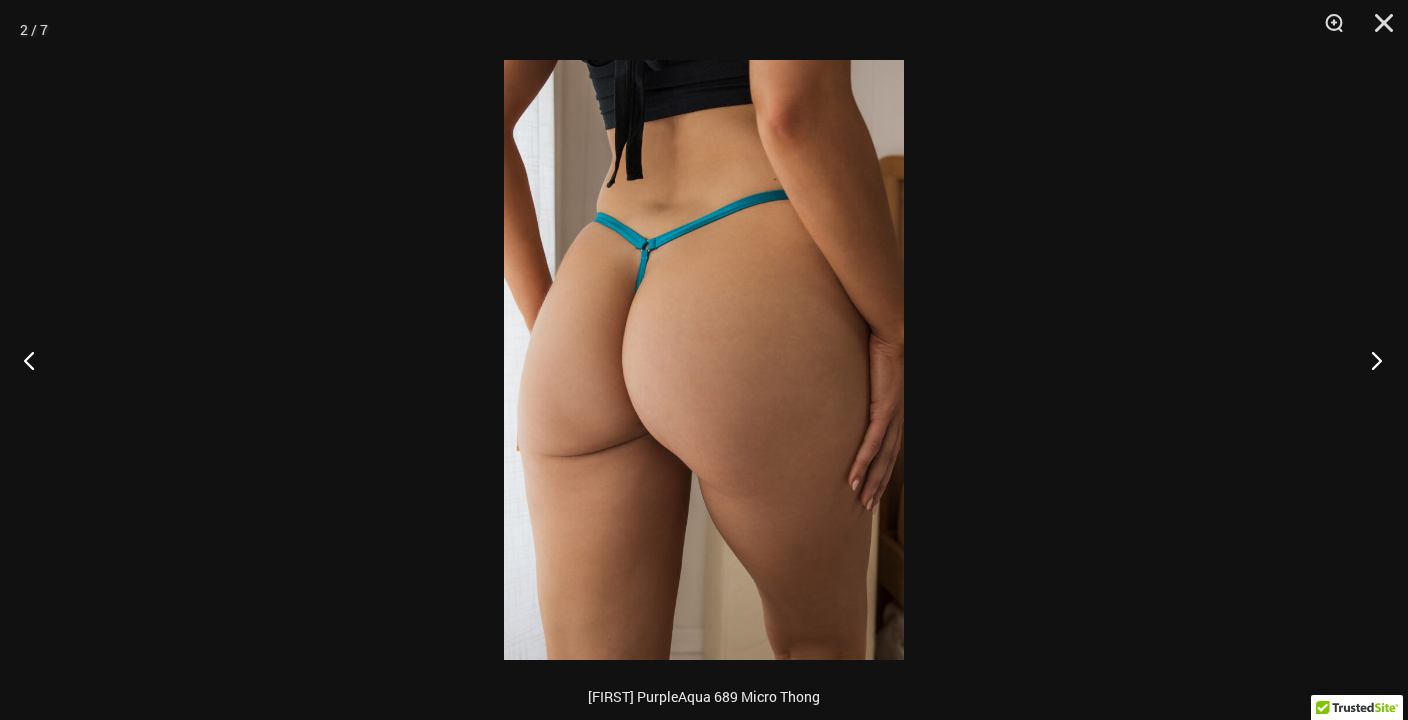 click at bounding box center [1370, 360] 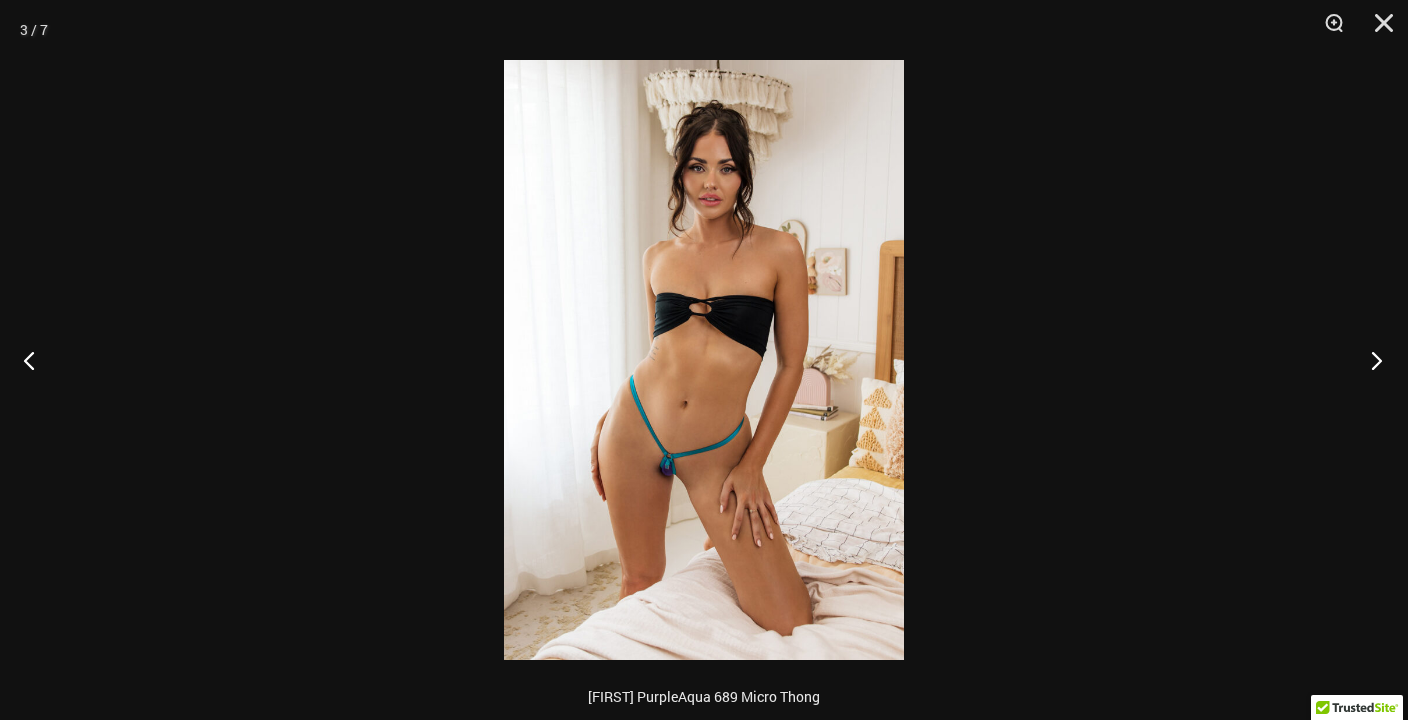 click at bounding box center (1370, 360) 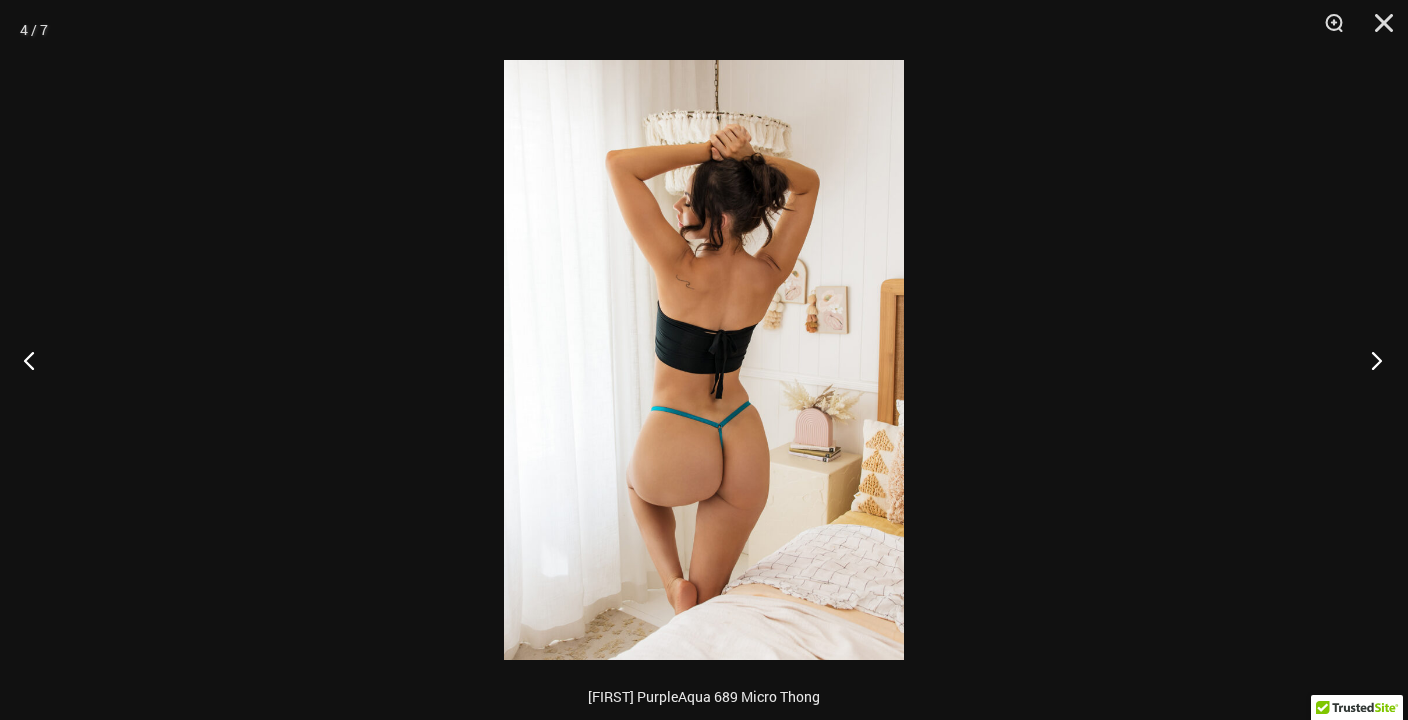 click at bounding box center [1370, 360] 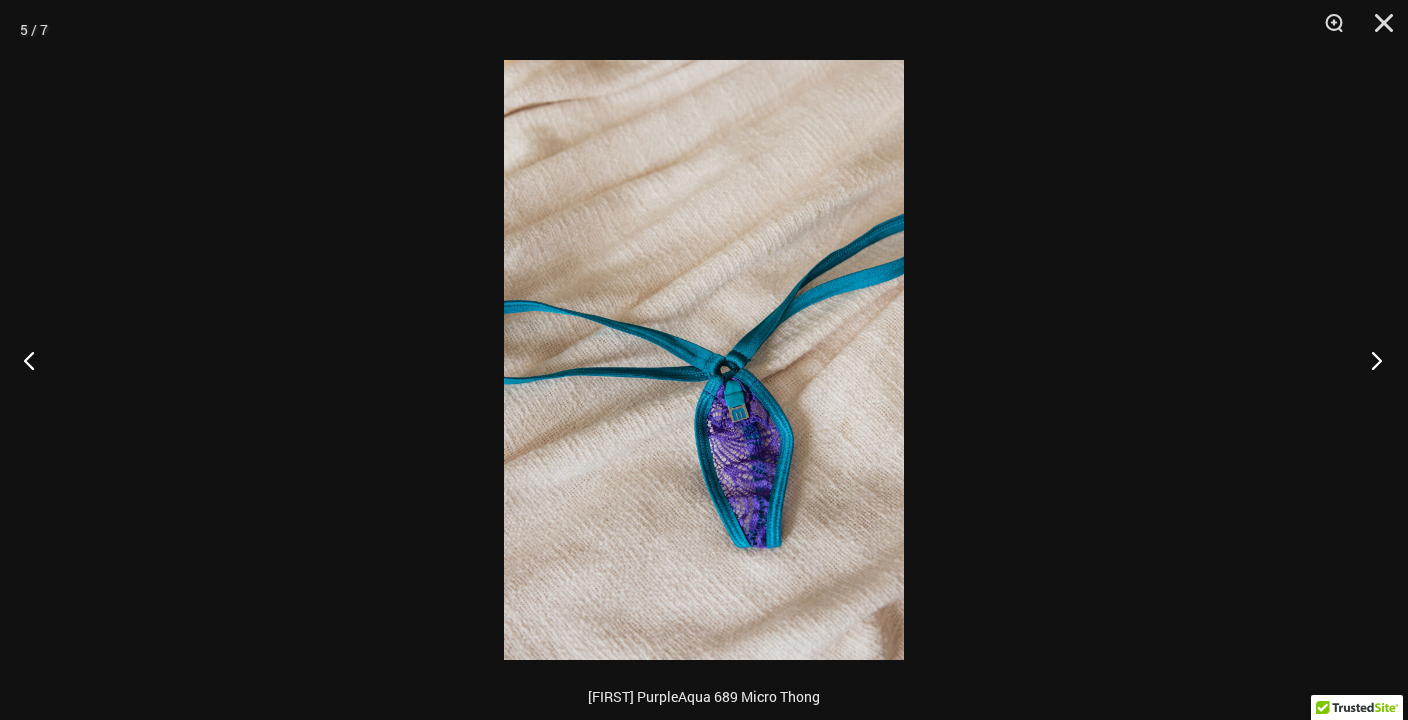 click at bounding box center (1370, 360) 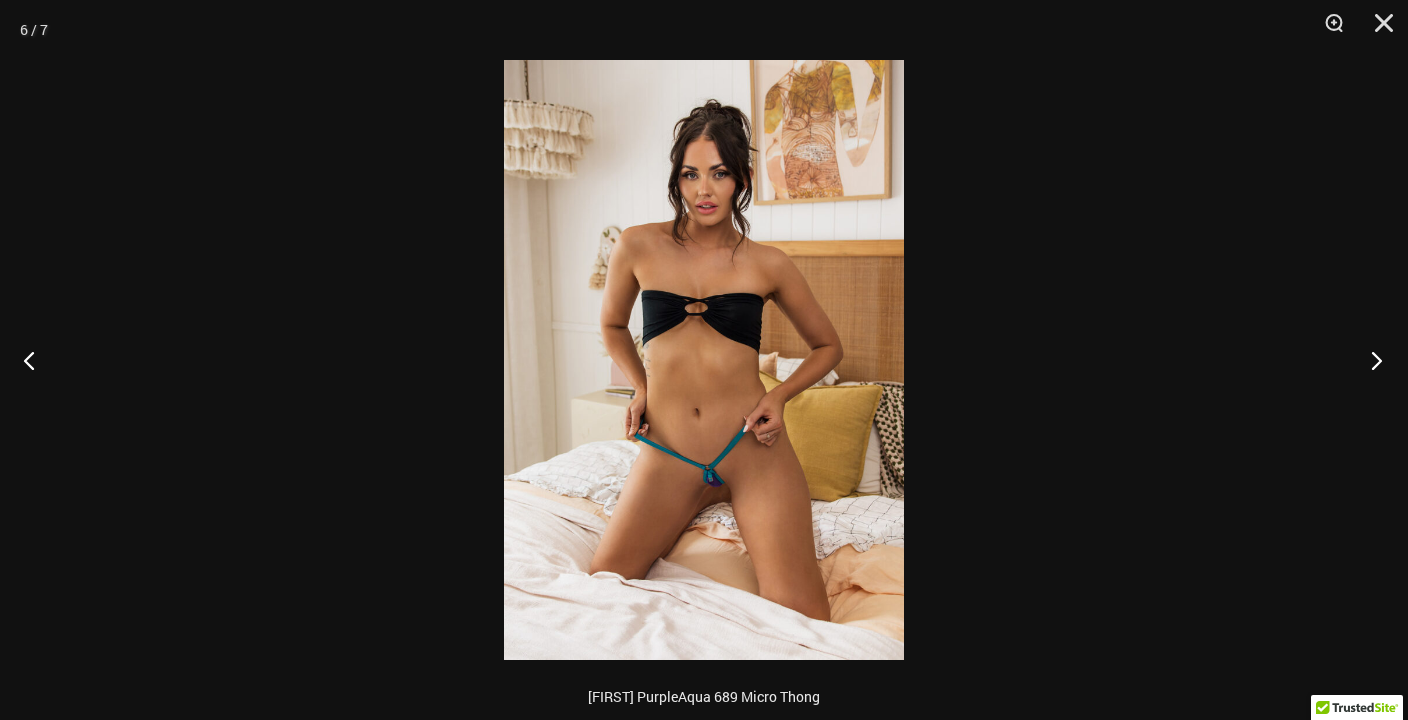 click at bounding box center [1370, 360] 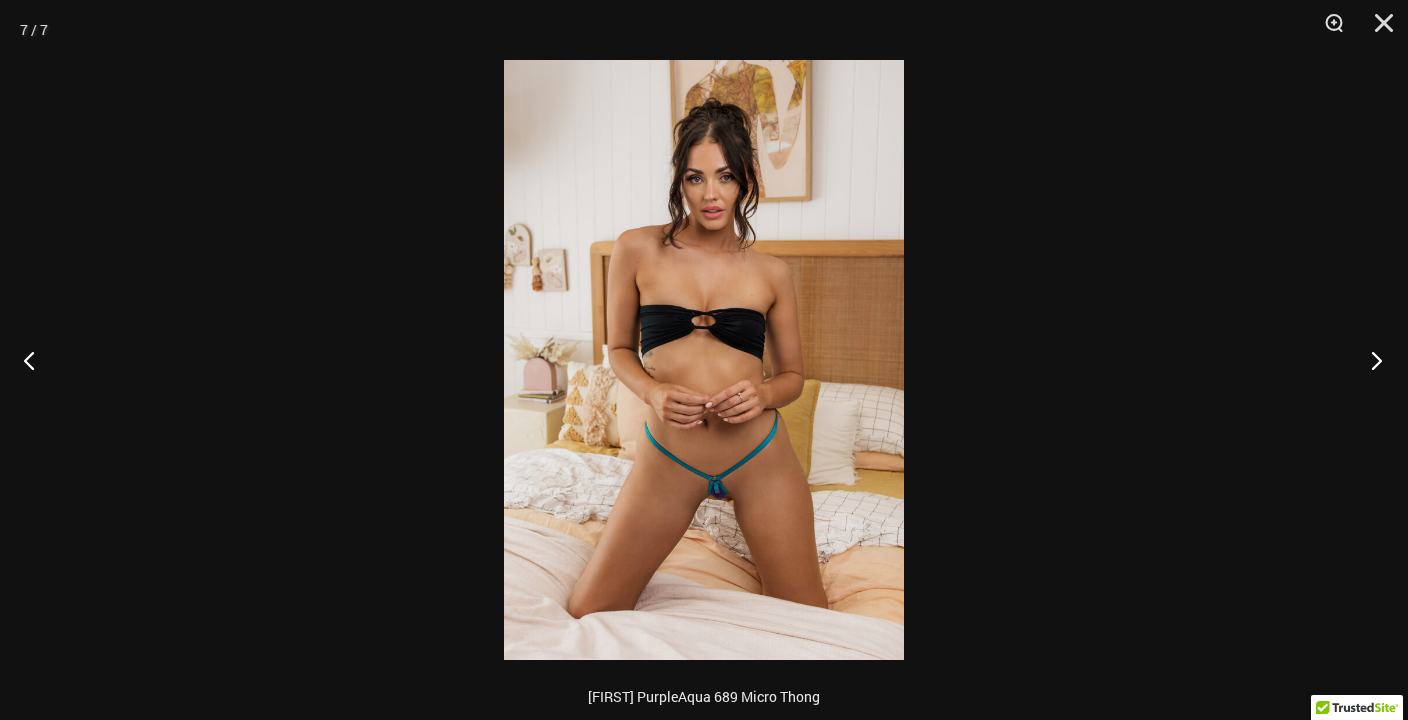 click at bounding box center [1370, 360] 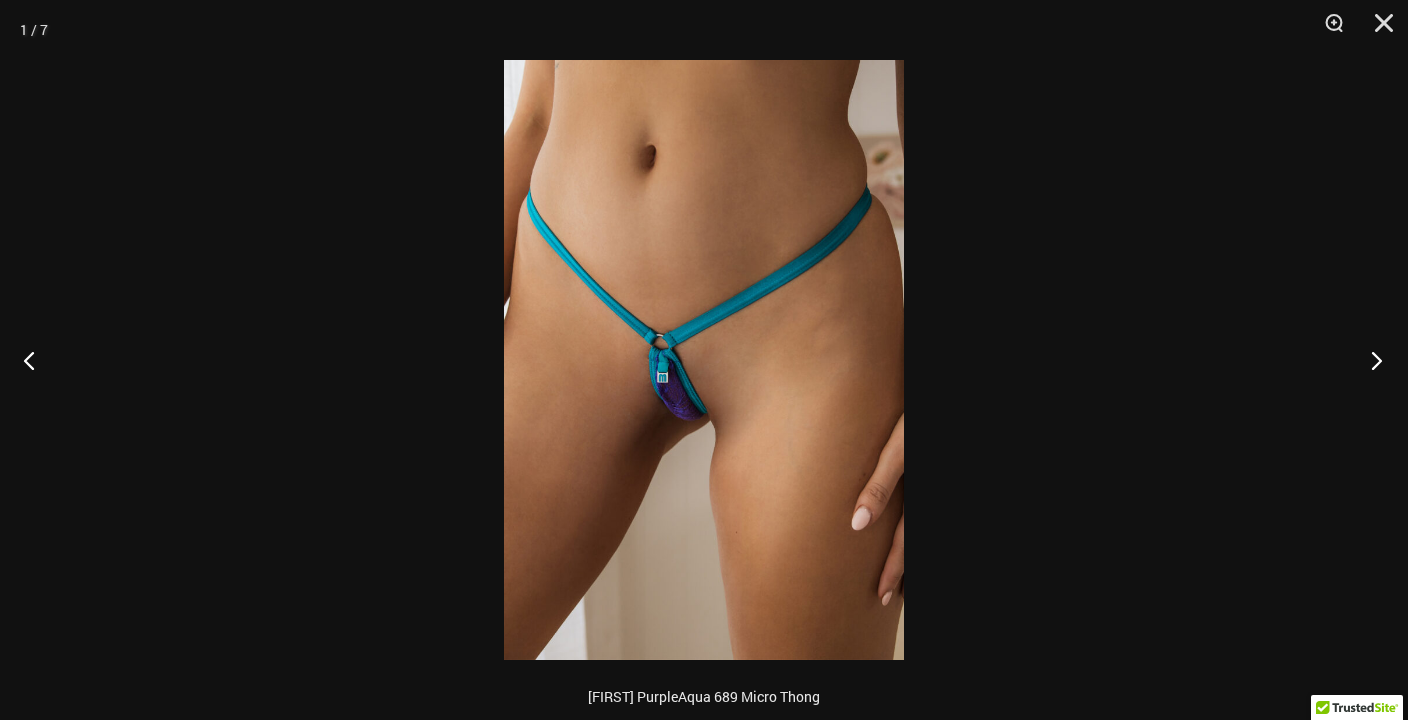 click at bounding box center (1370, 360) 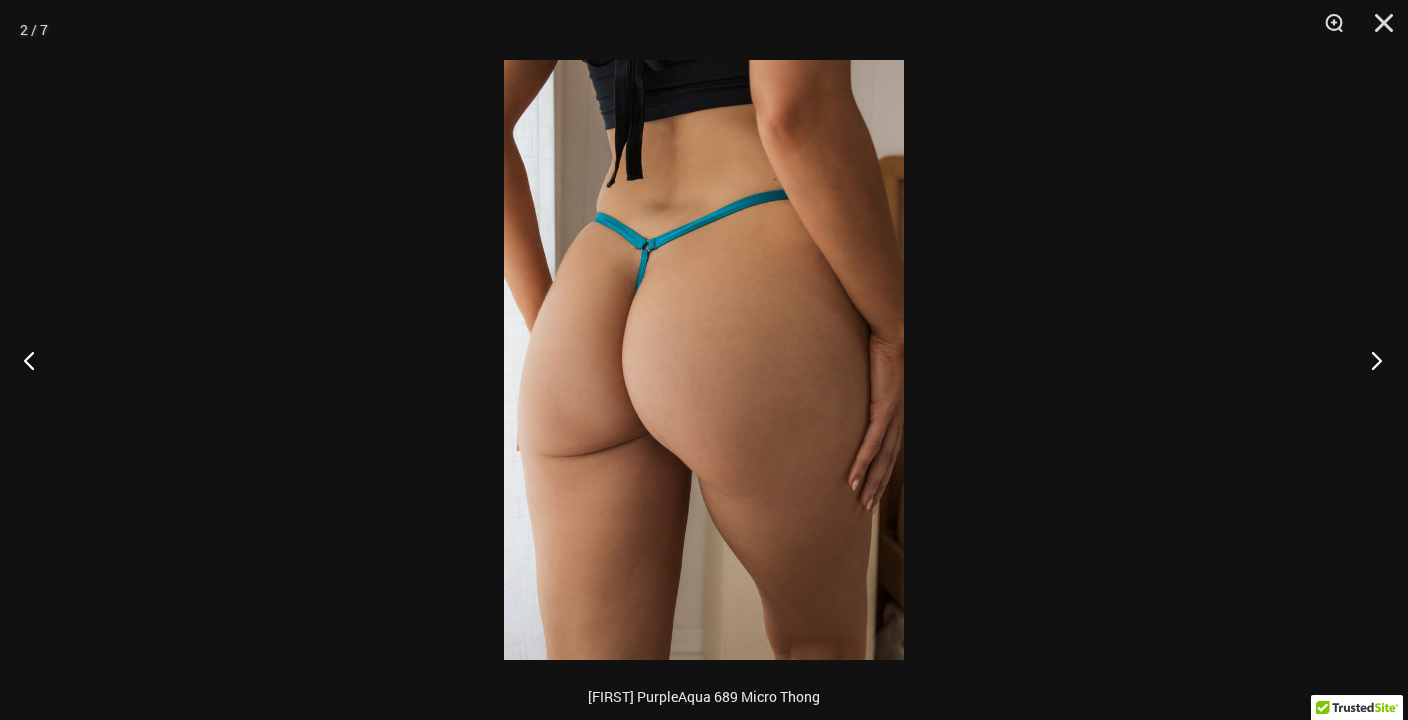 click at bounding box center [1370, 360] 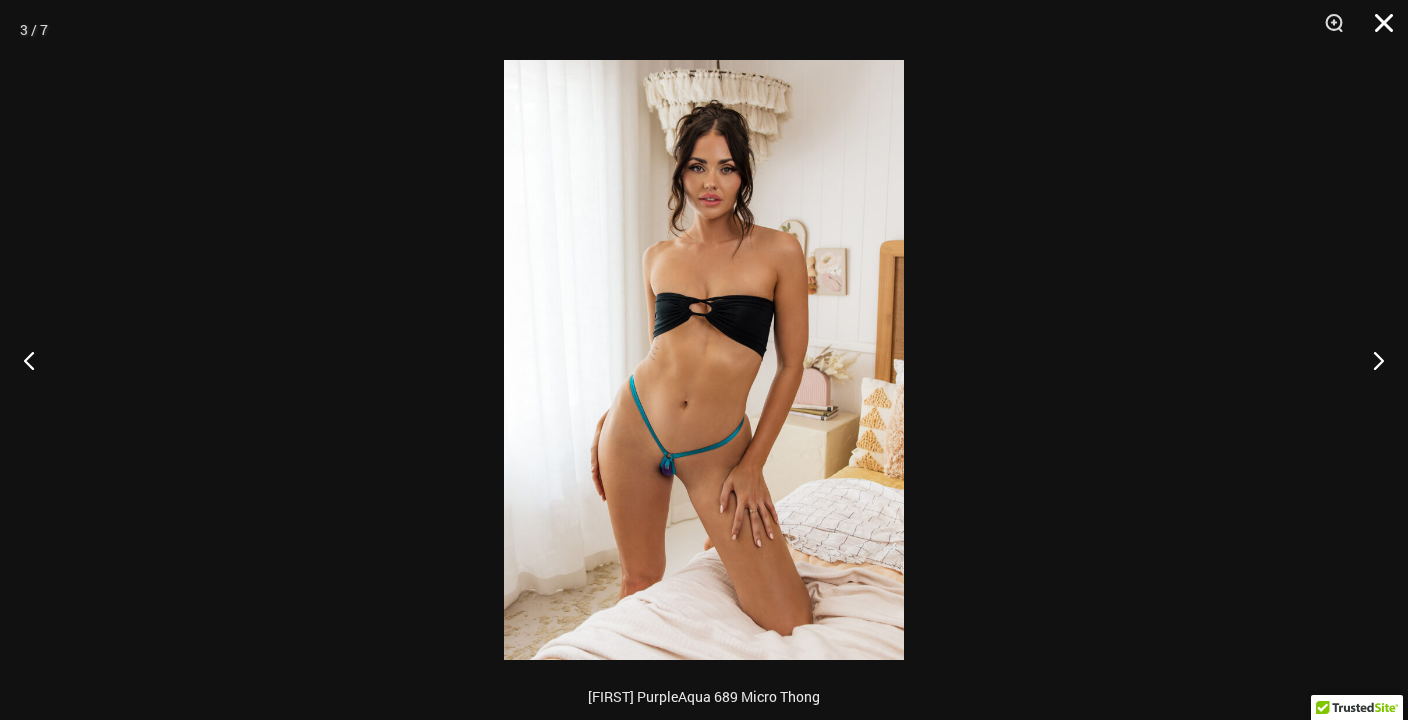 click at bounding box center [1377, 30] 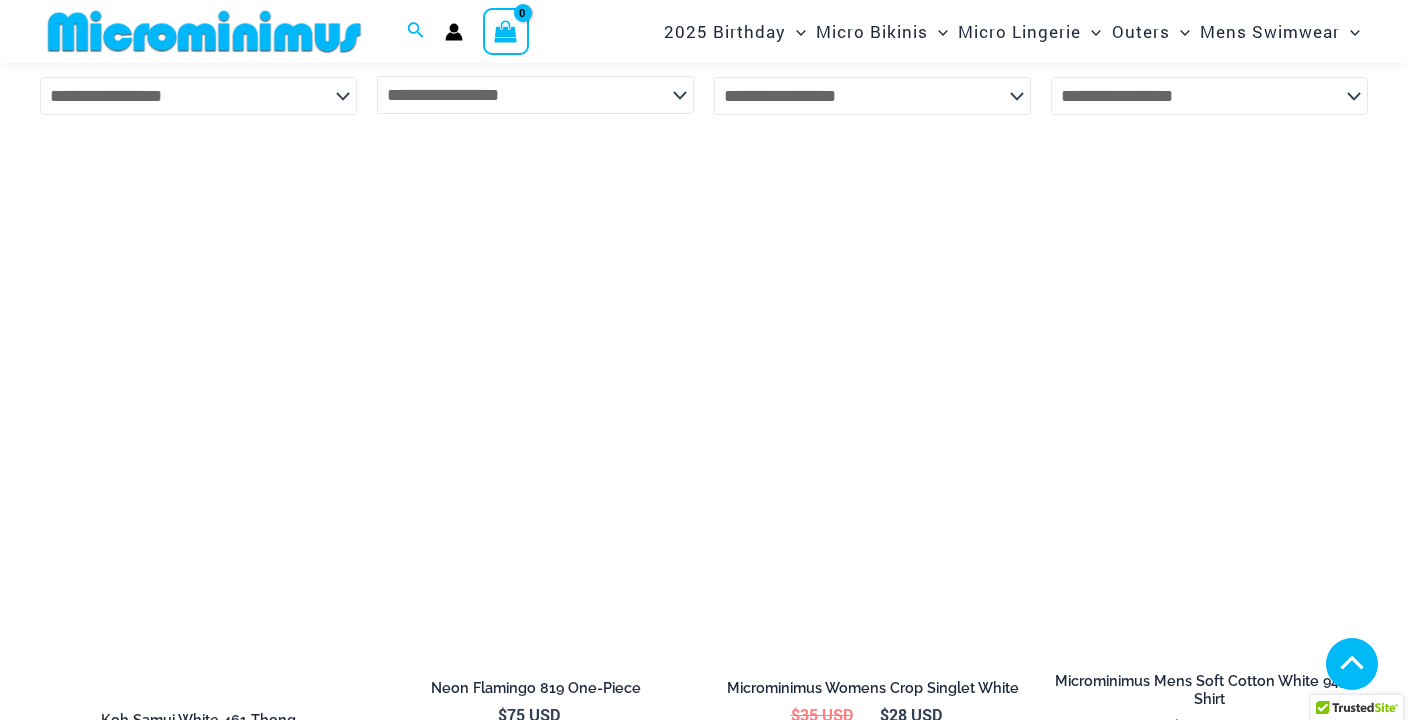 scroll, scrollTop: 2420, scrollLeft: 0, axis: vertical 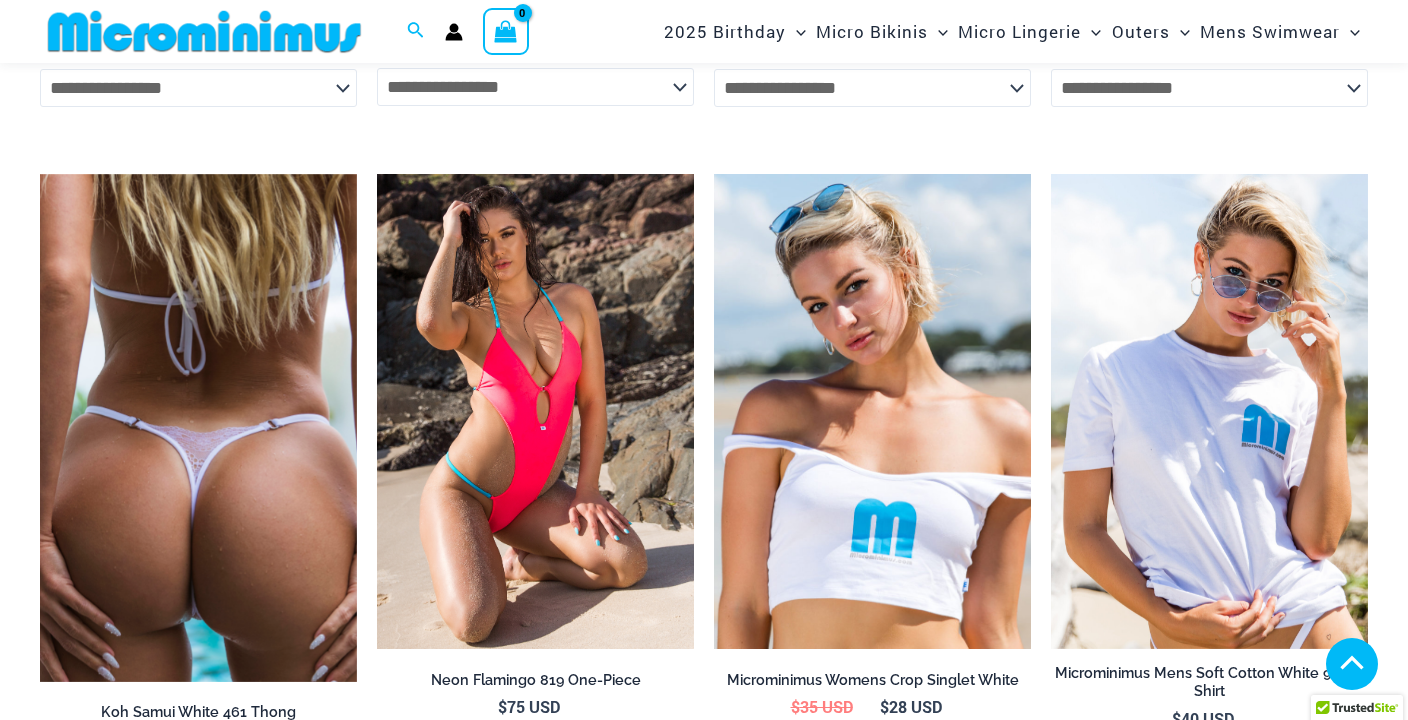 click at bounding box center (198, 428) 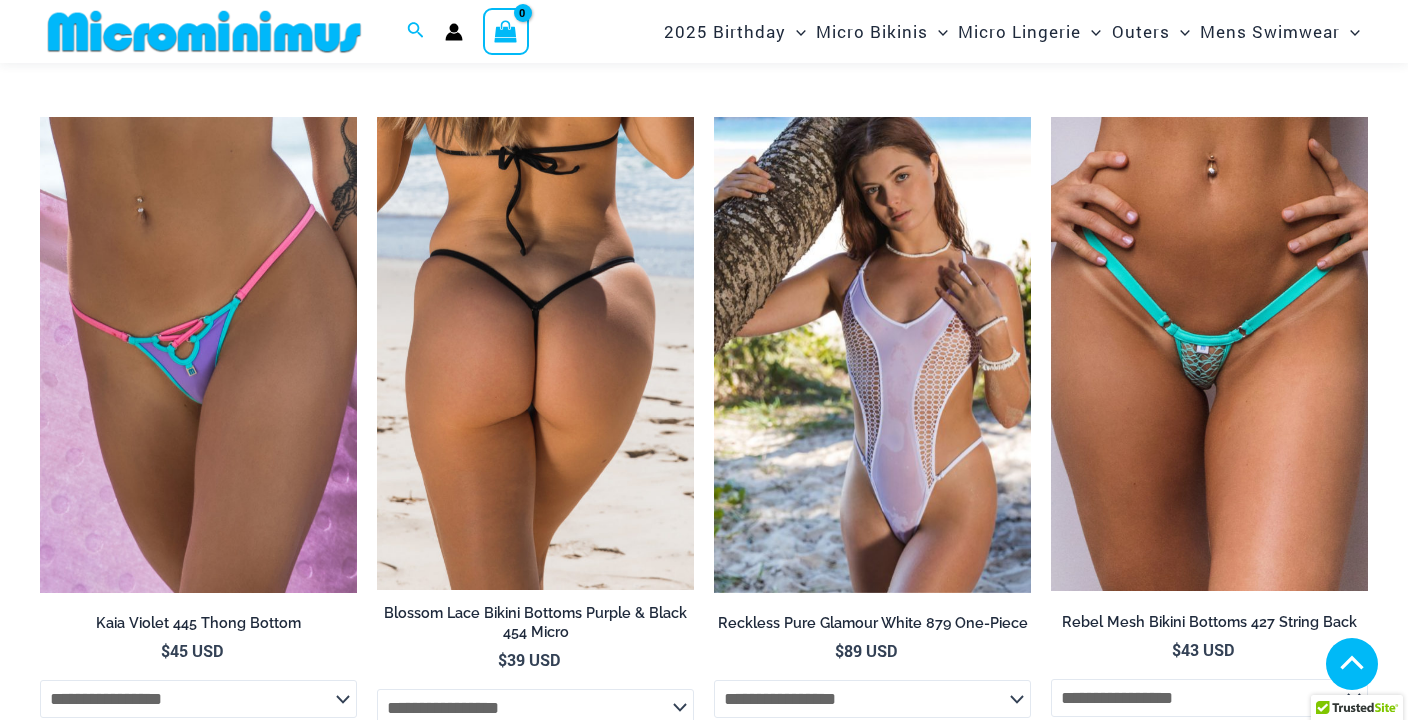 scroll, scrollTop: 2548, scrollLeft: 0, axis: vertical 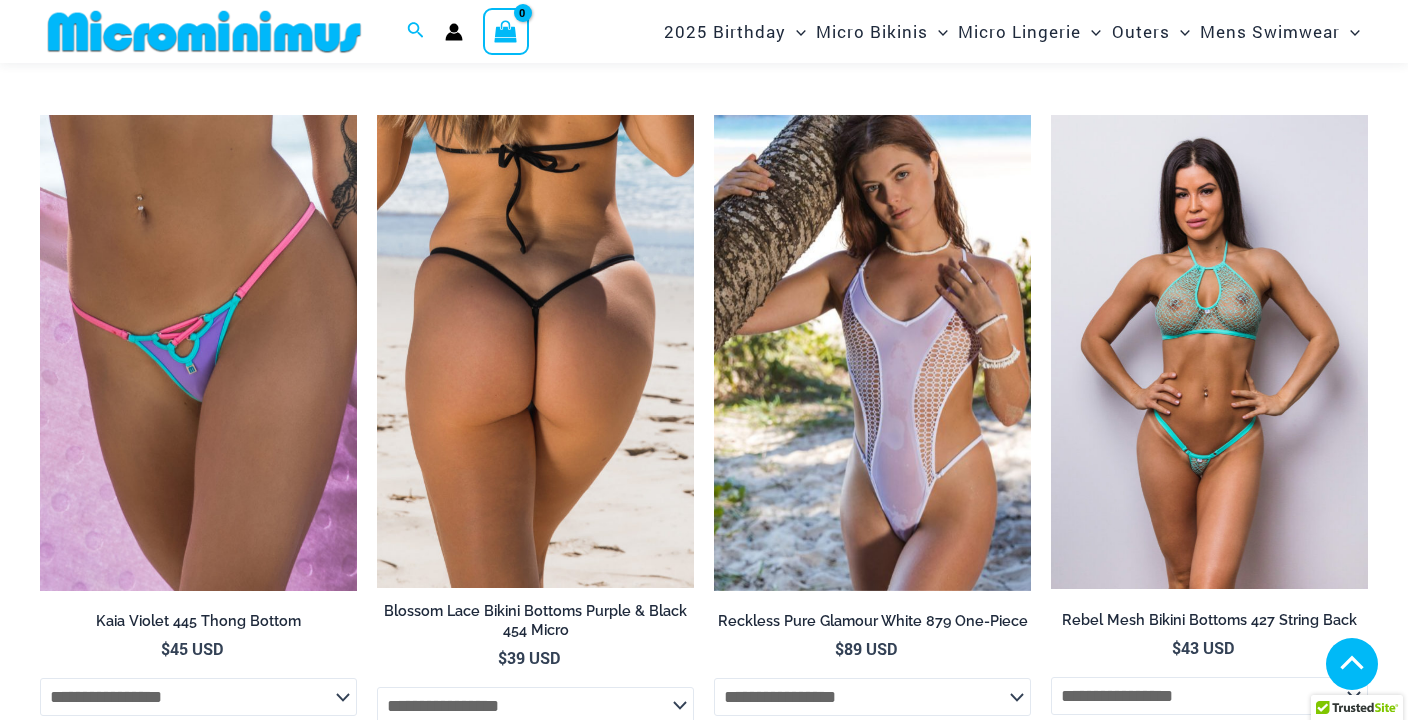click at bounding box center (1209, 352) 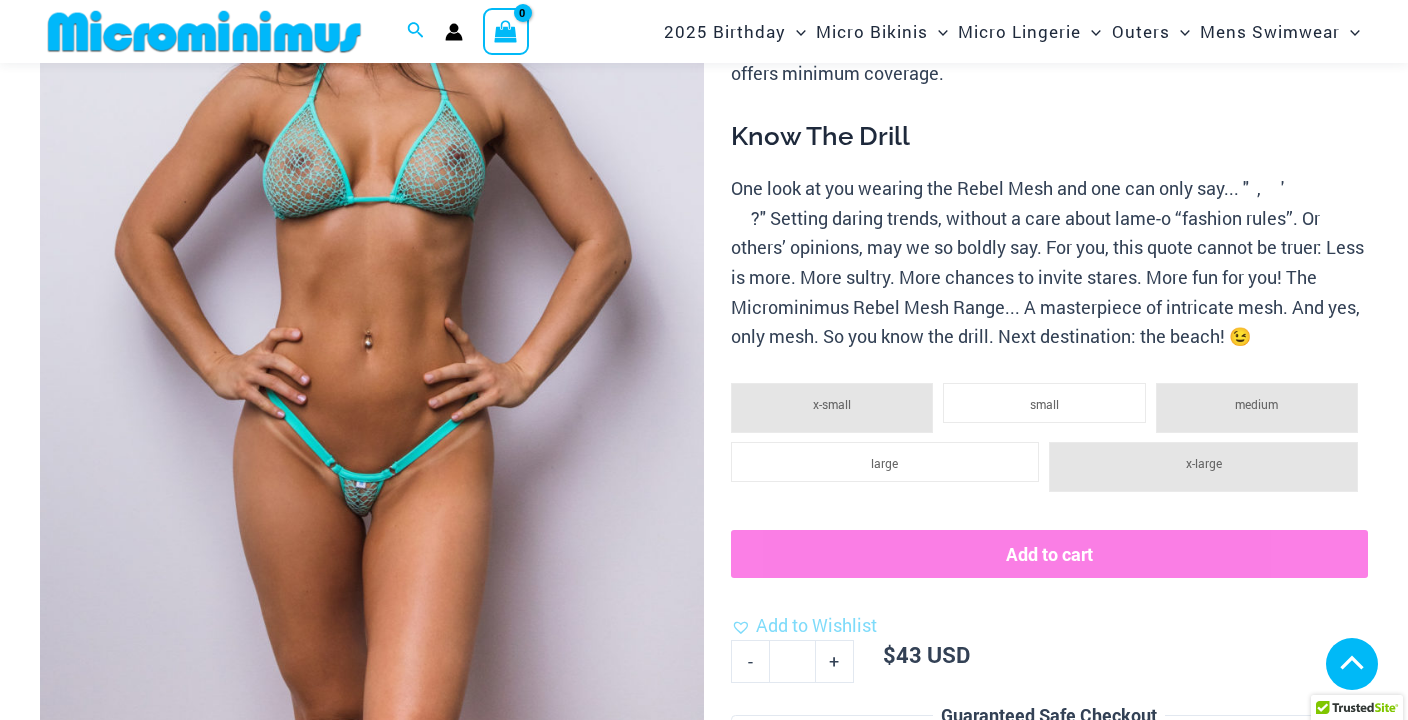scroll, scrollTop: 346, scrollLeft: 0, axis: vertical 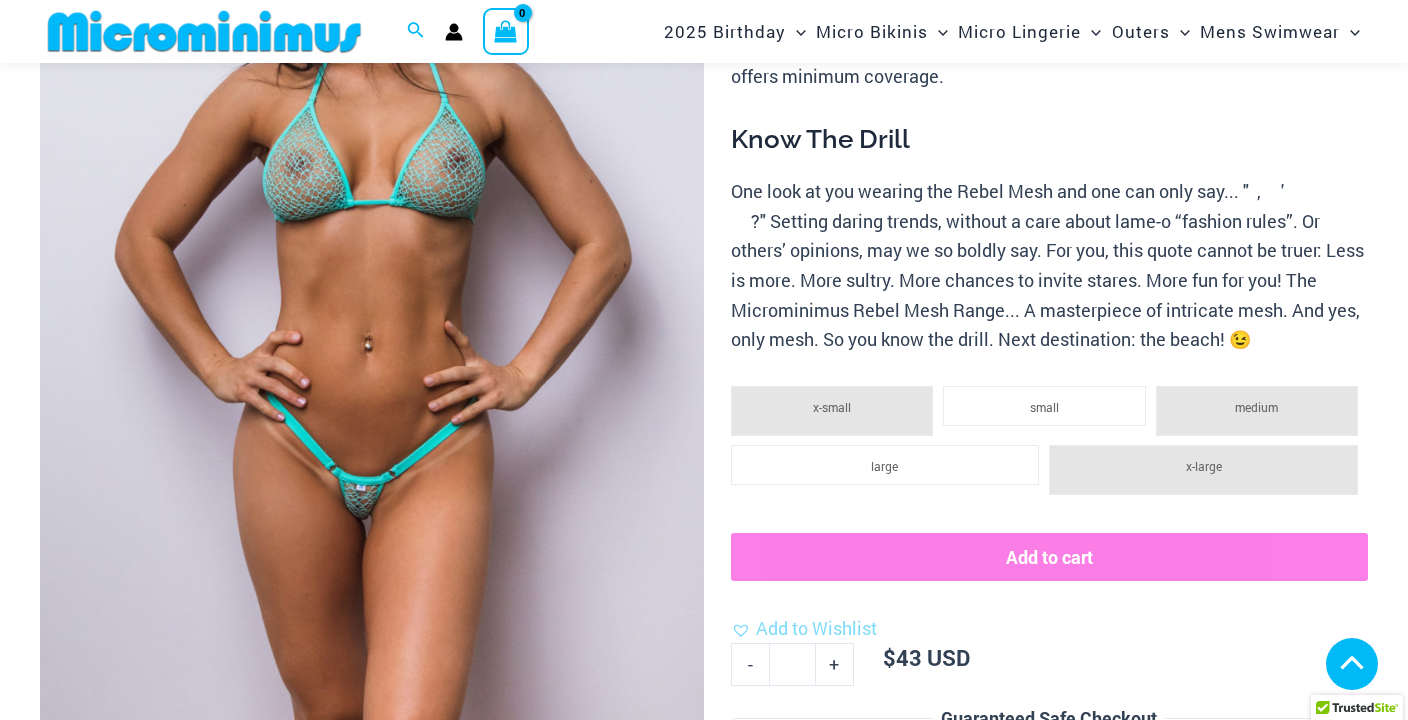 click at bounding box center [372, 274] 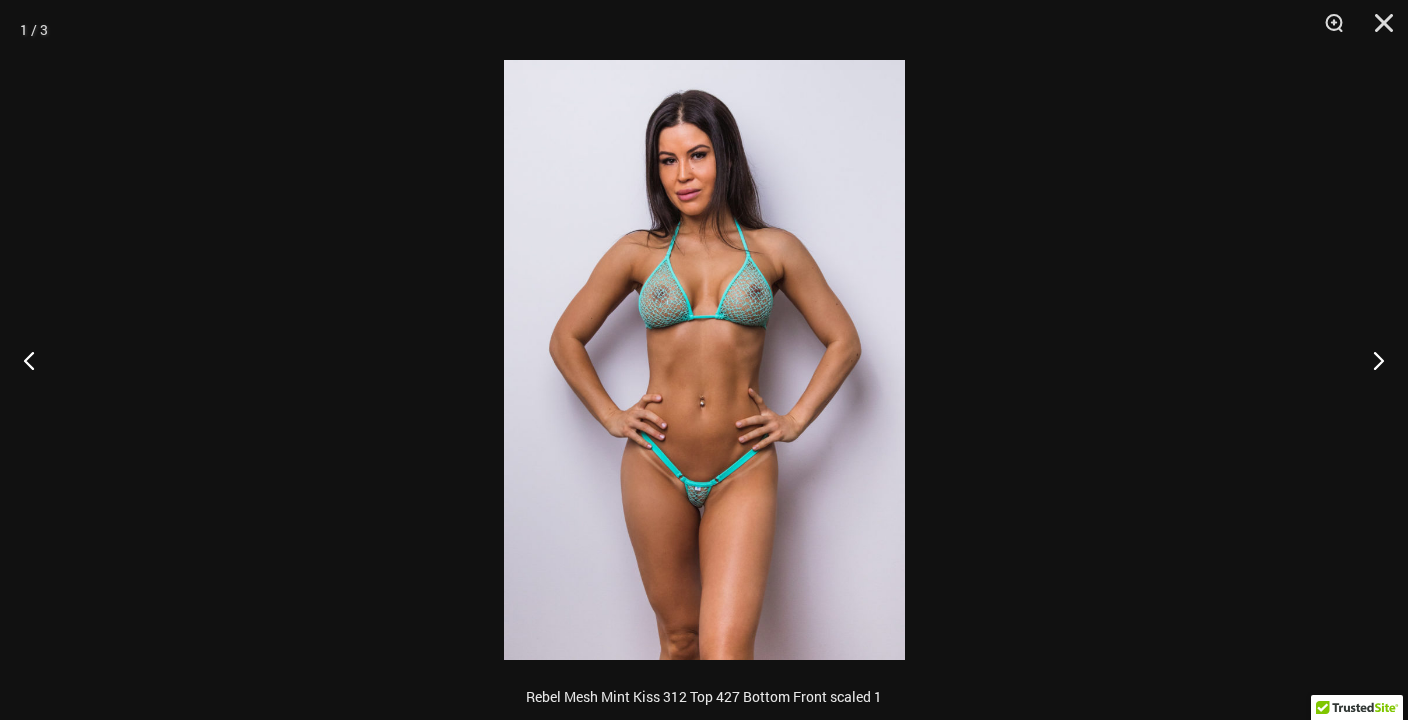 click at bounding box center (704, 360) 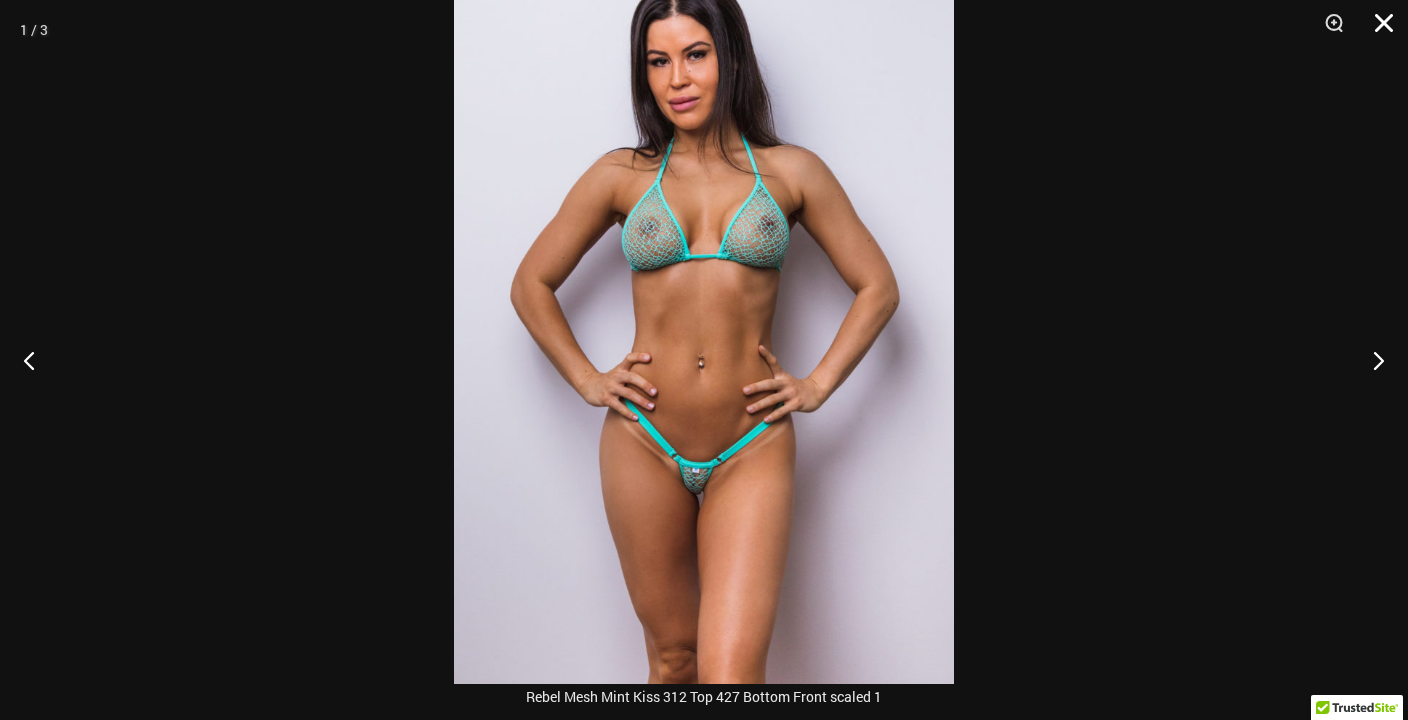 click at bounding box center [1377, 30] 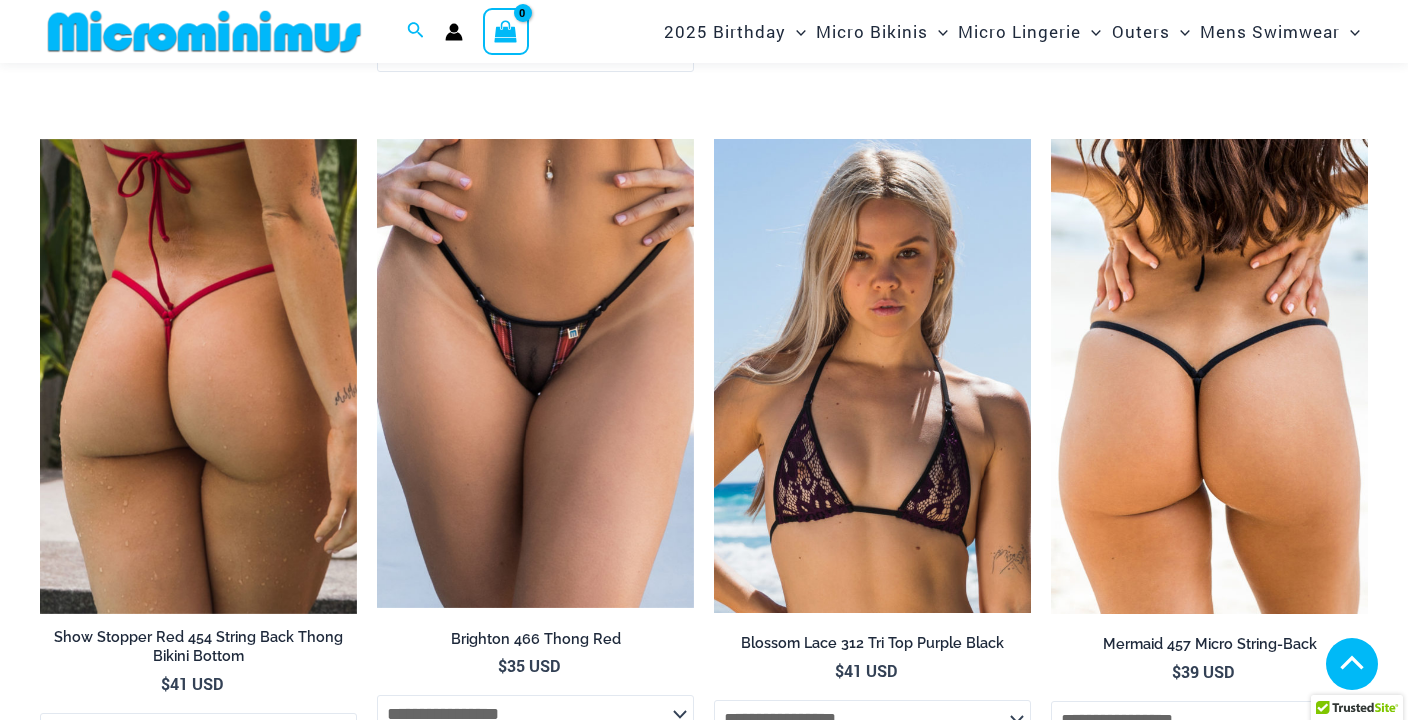 scroll, scrollTop: 3580, scrollLeft: 0, axis: vertical 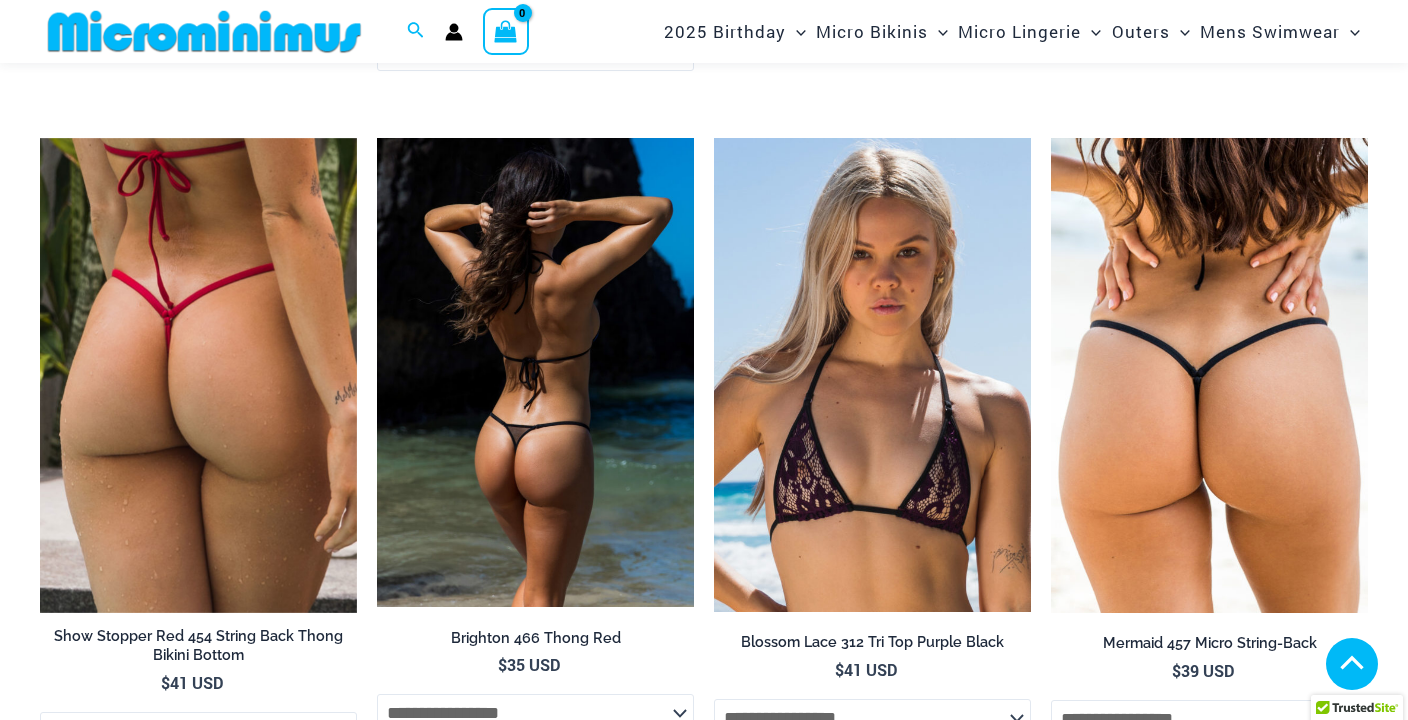 click at bounding box center [535, 373] 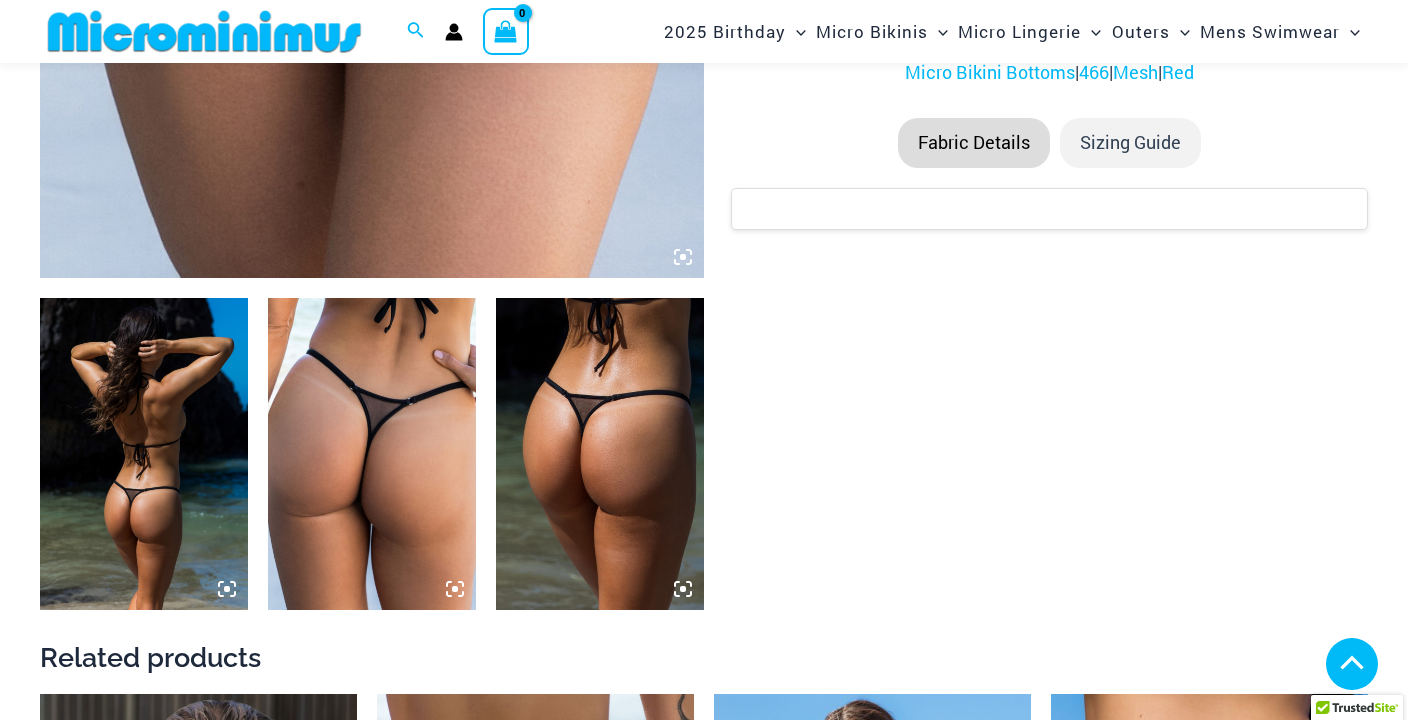 scroll, scrollTop: 828, scrollLeft: 0, axis: vertical 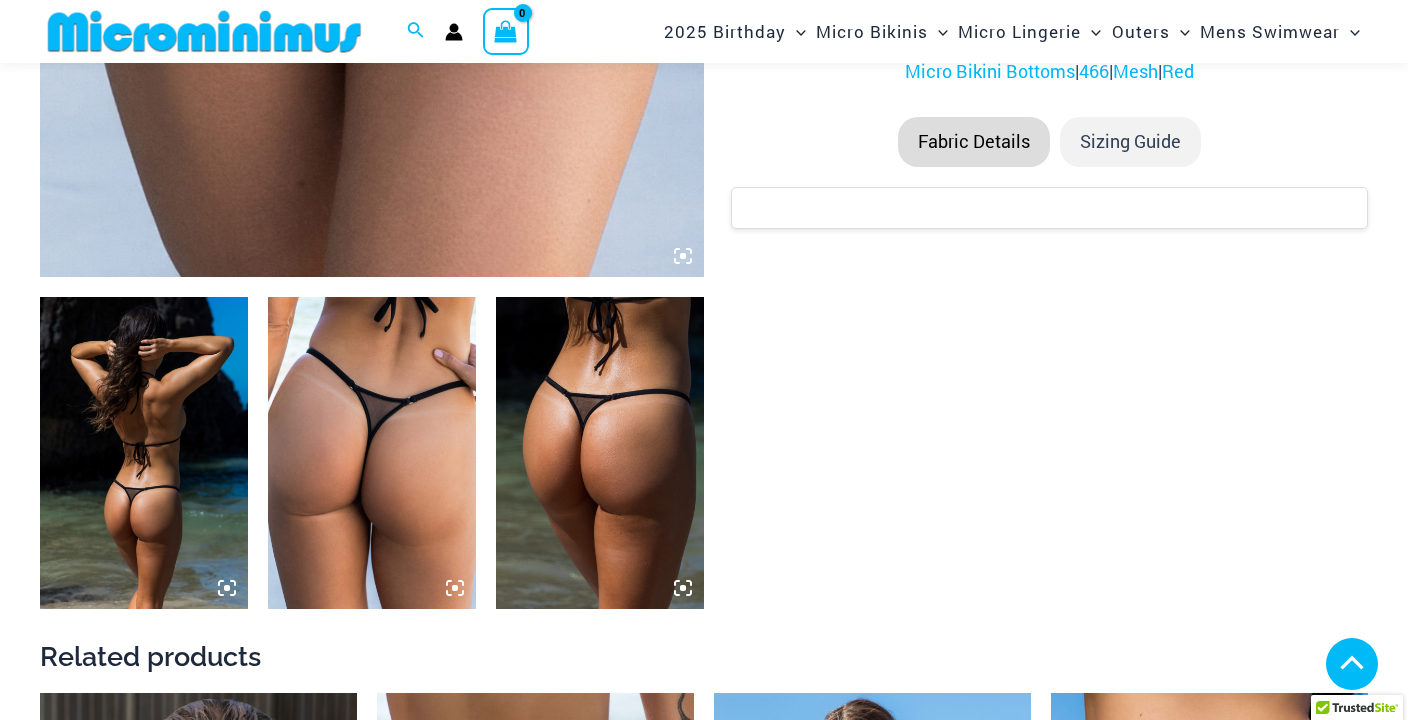 click at bounding box center (144, 453) 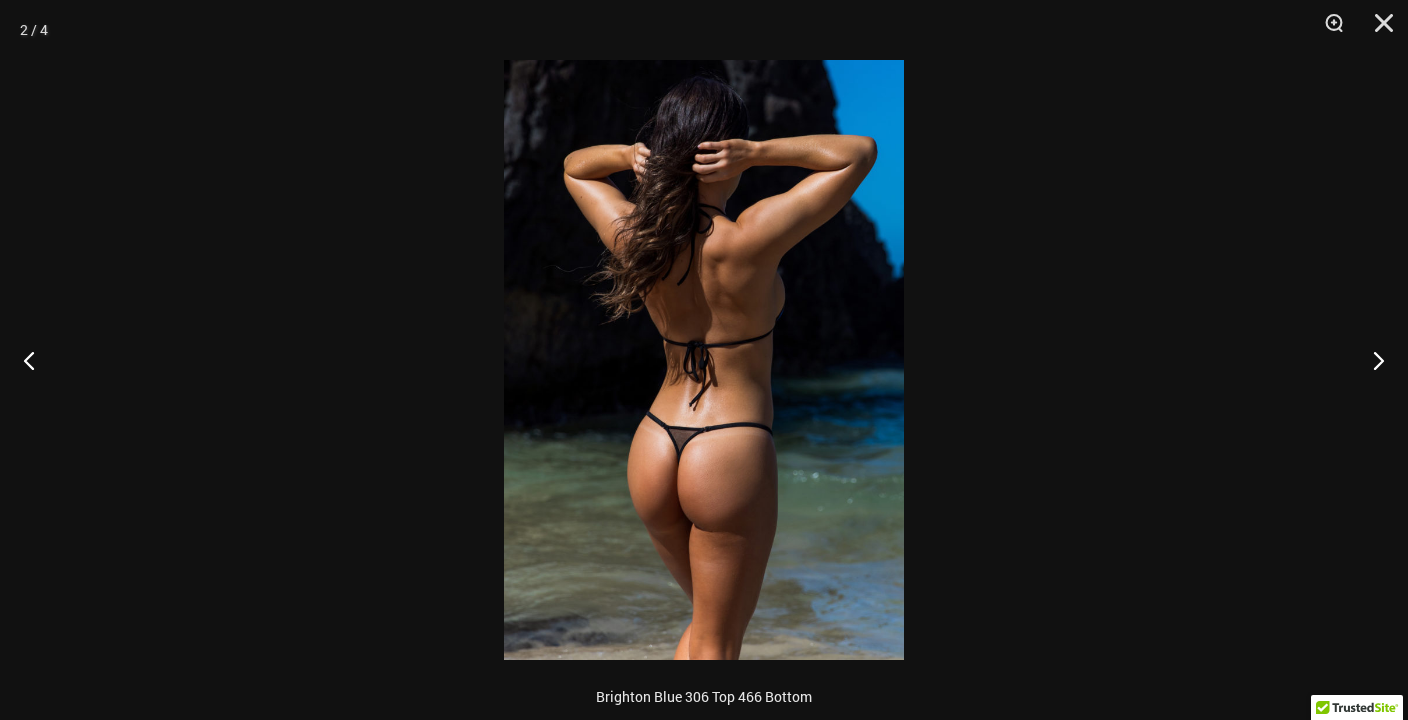 click at bounding box center [704, 360] 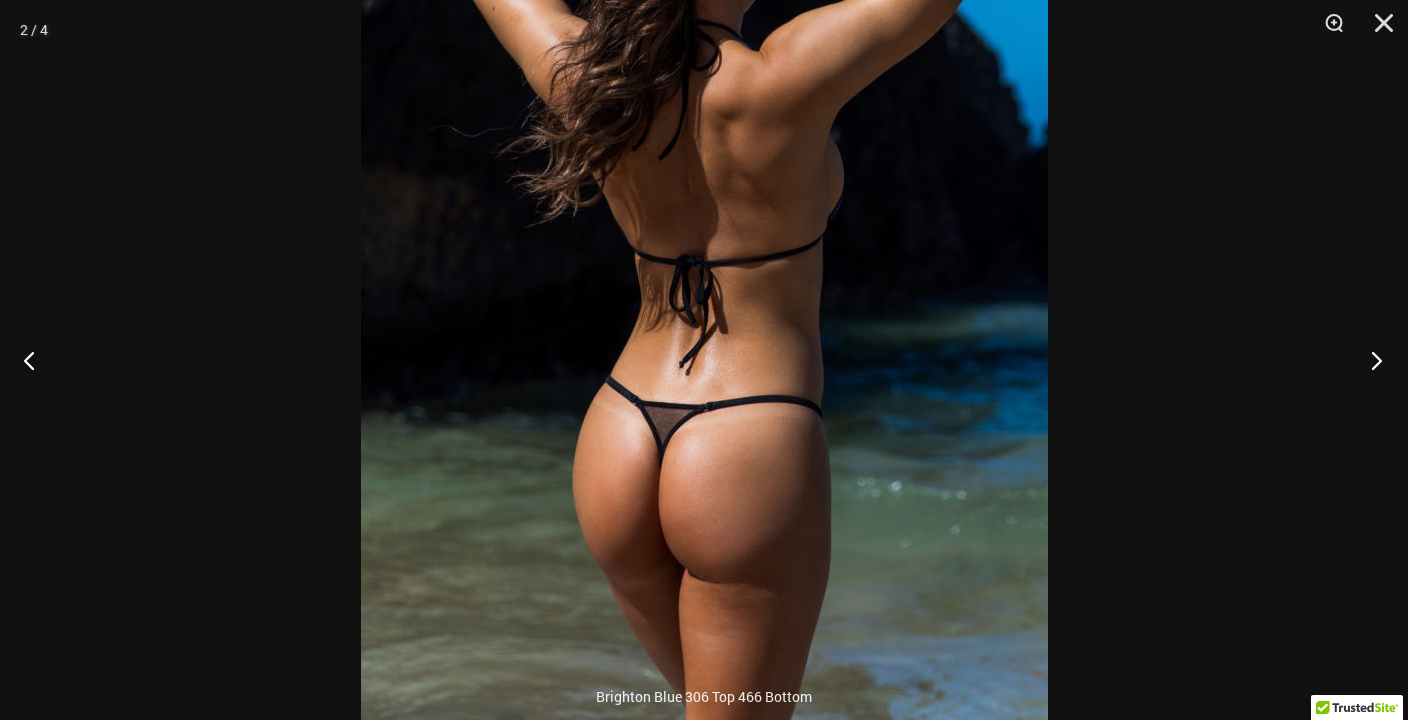 click at bounding box center [1370, 360] 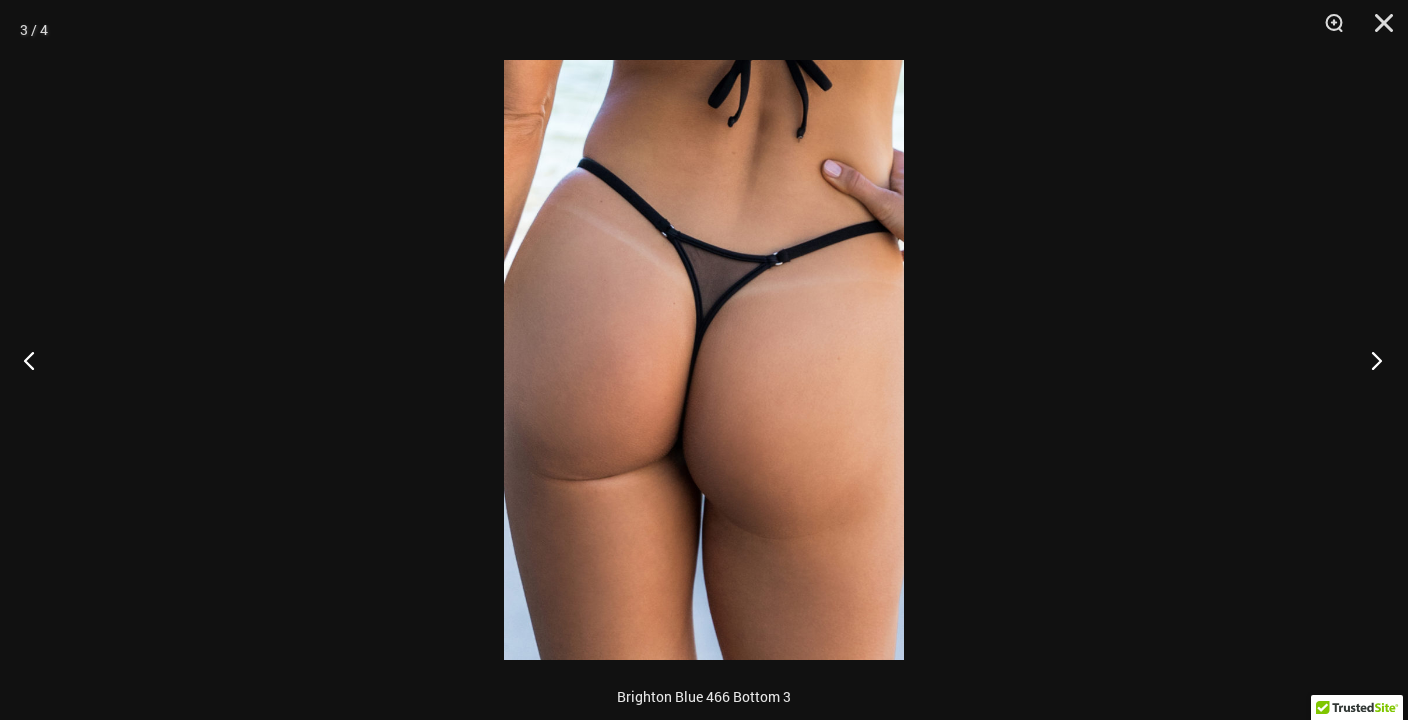 click at bounding box center (1370, 360) 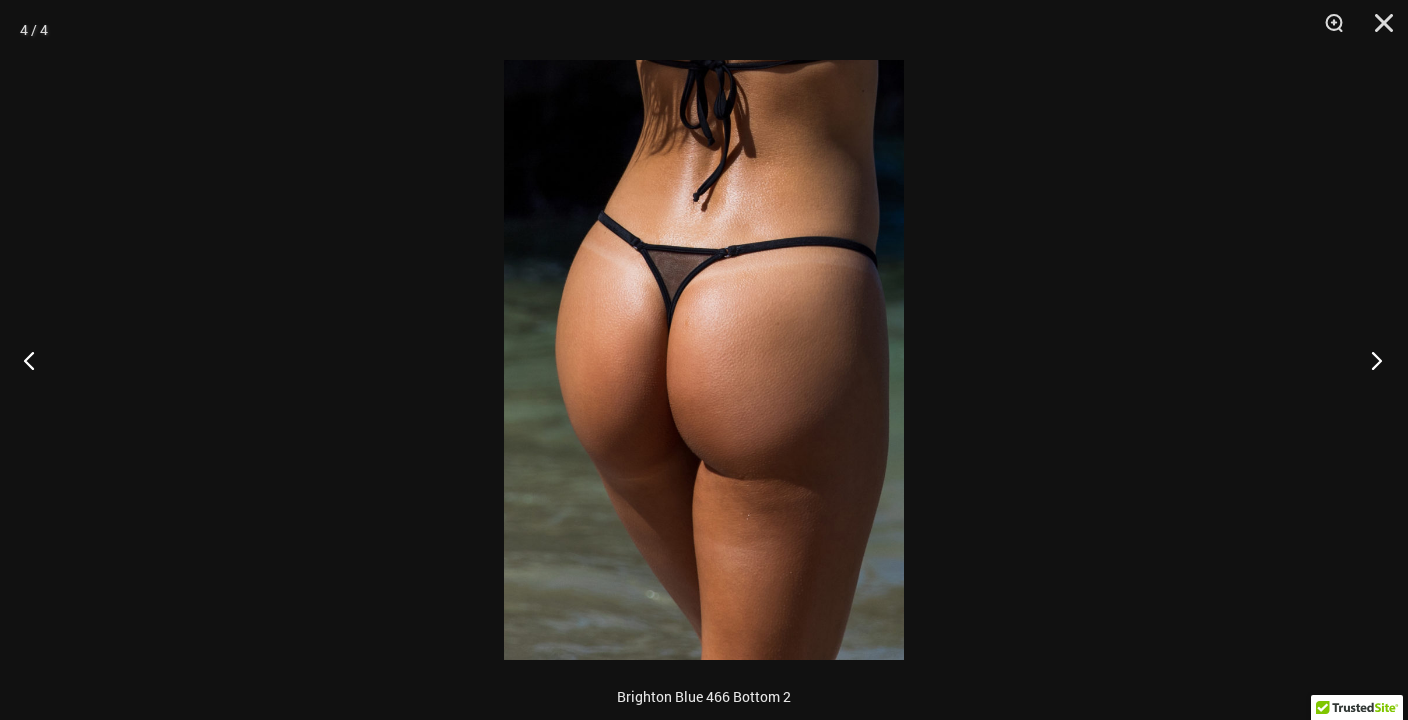 click at bounding box center (1370, 360) 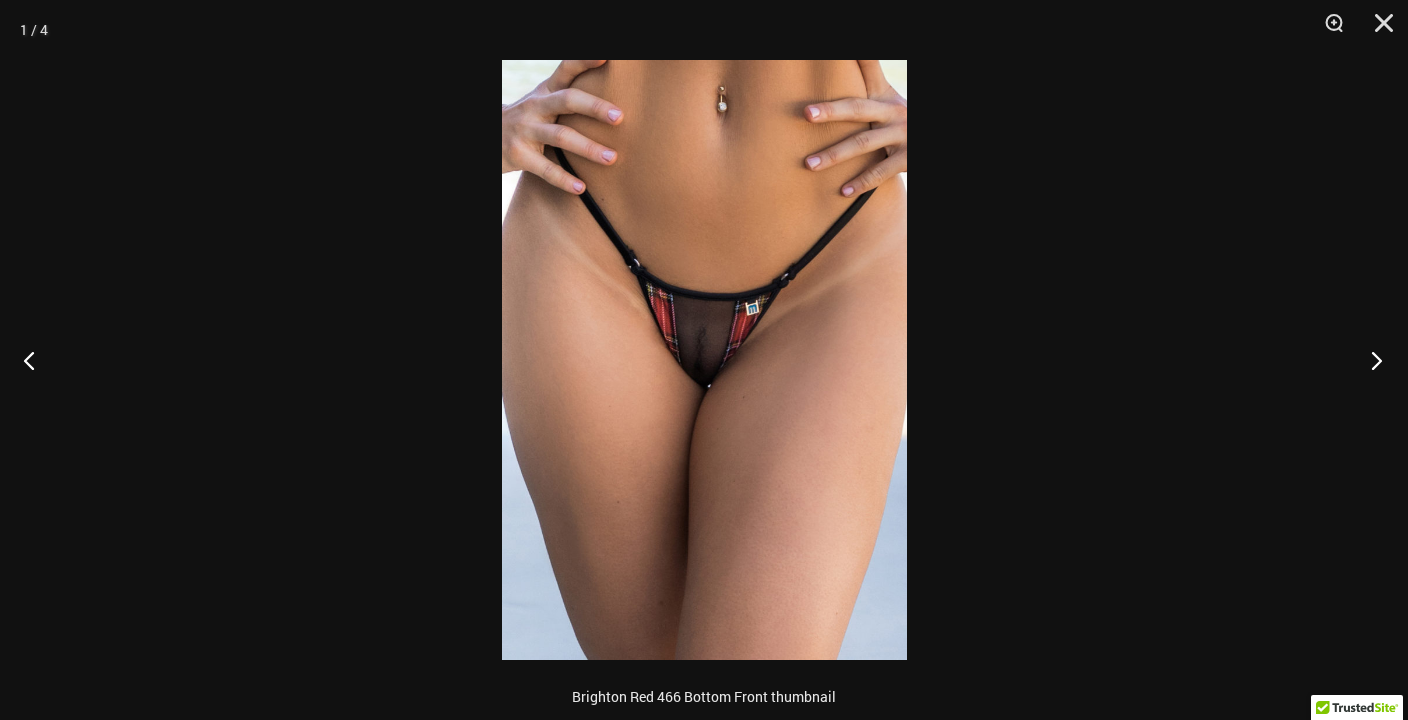 click at bounding box center (1370, 360) 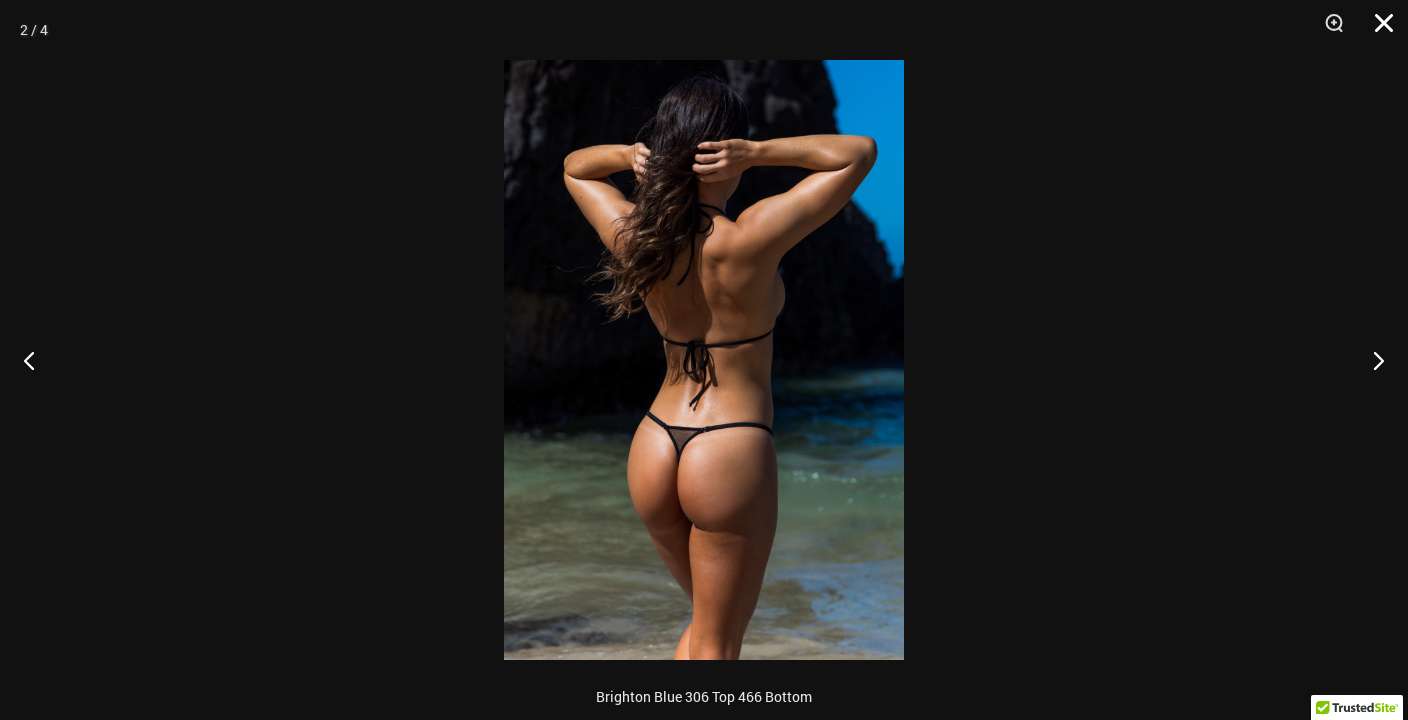 click at bounding box center [1377, 30] 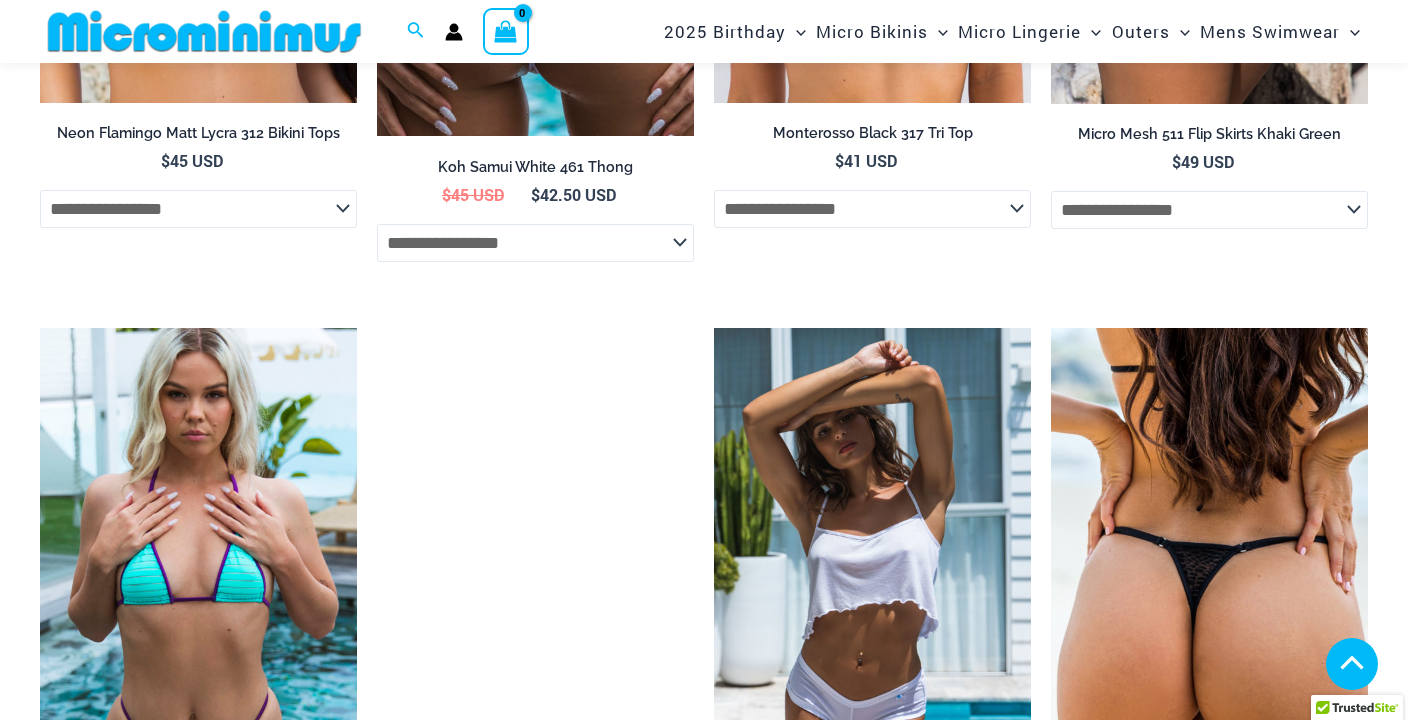 scroll, scrollTop: 3250, scrollLeft: 0, axis: vertical 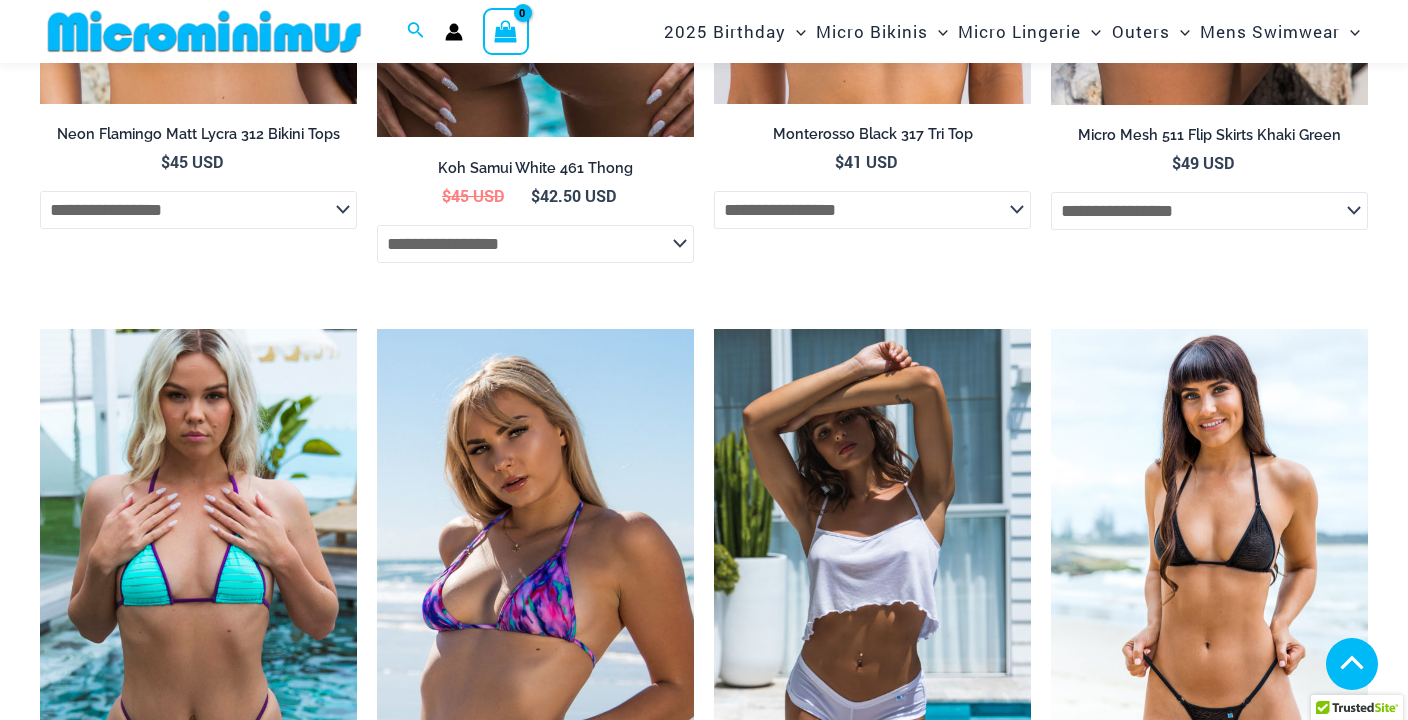 click at bounding box center (1209, 567) 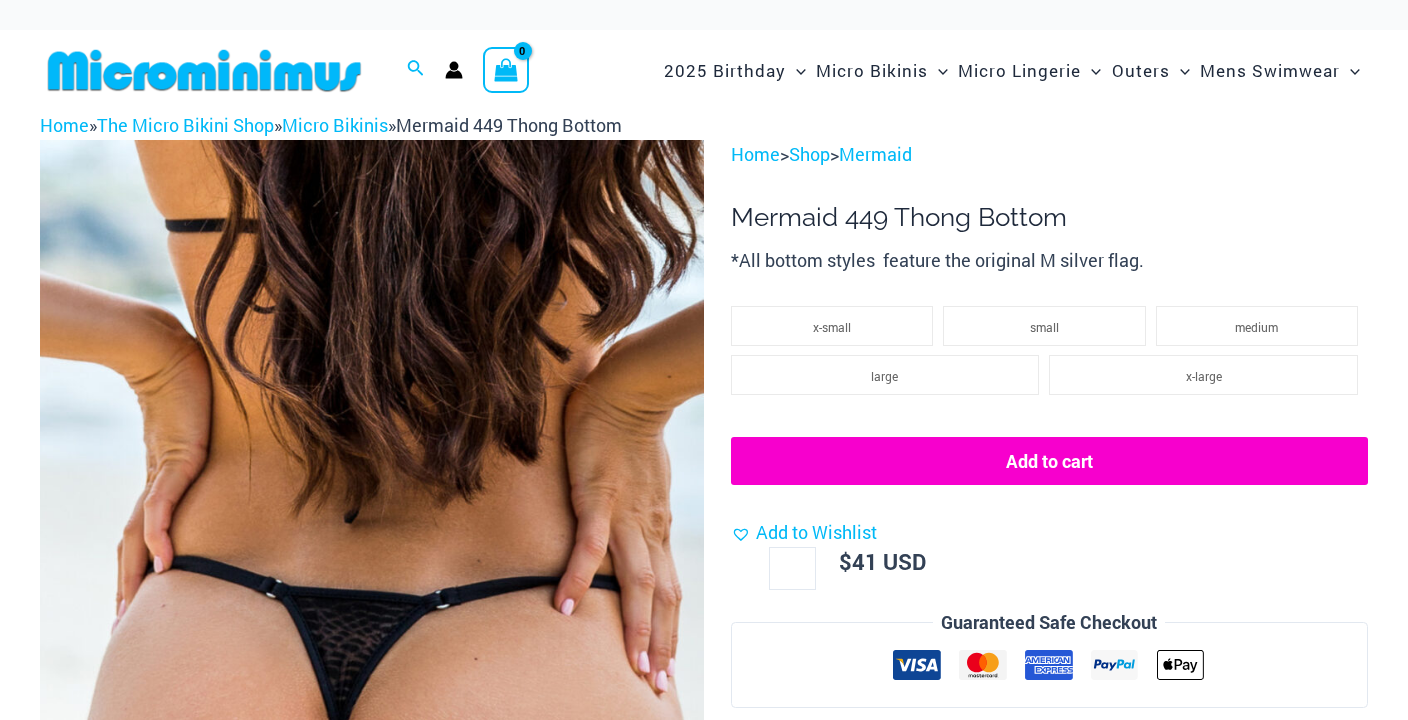 scroll, scrollTop: 0, scrollLeft: 0, axis: both 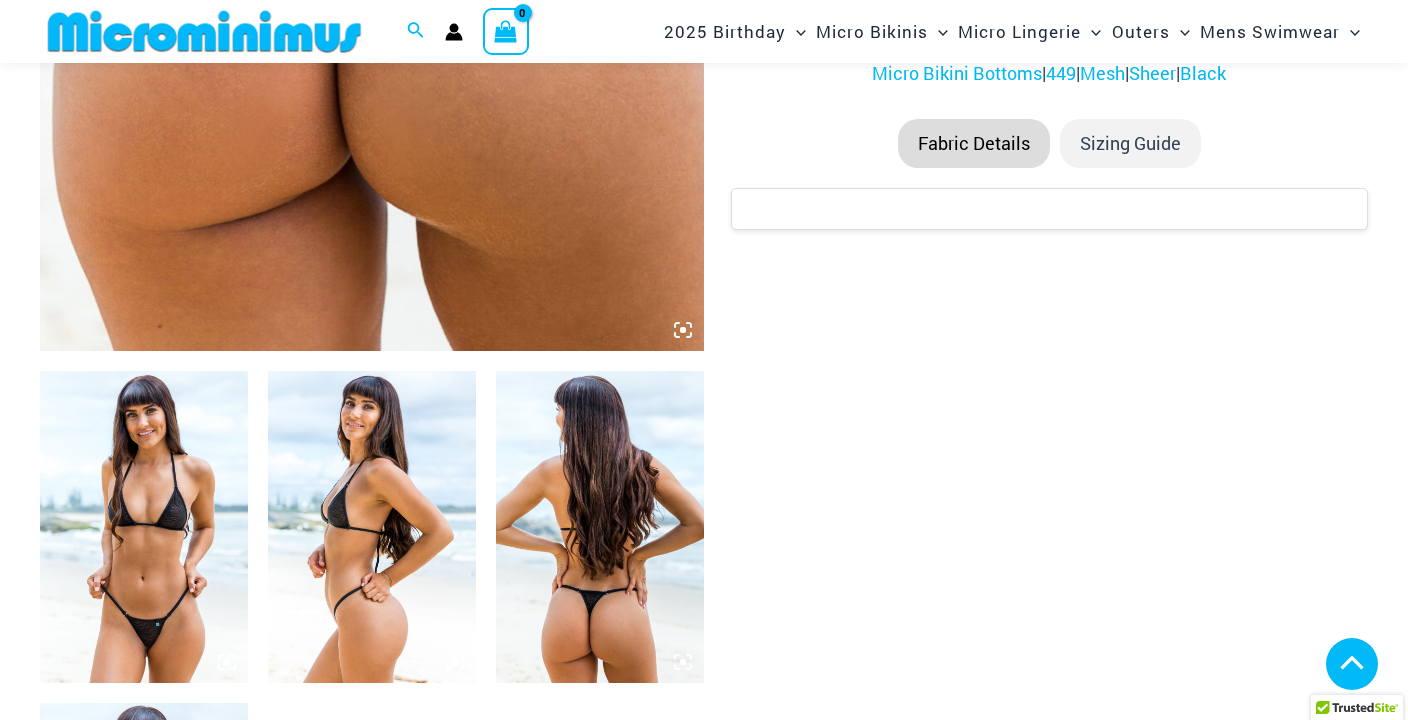 click at bounding box center [144, 527] 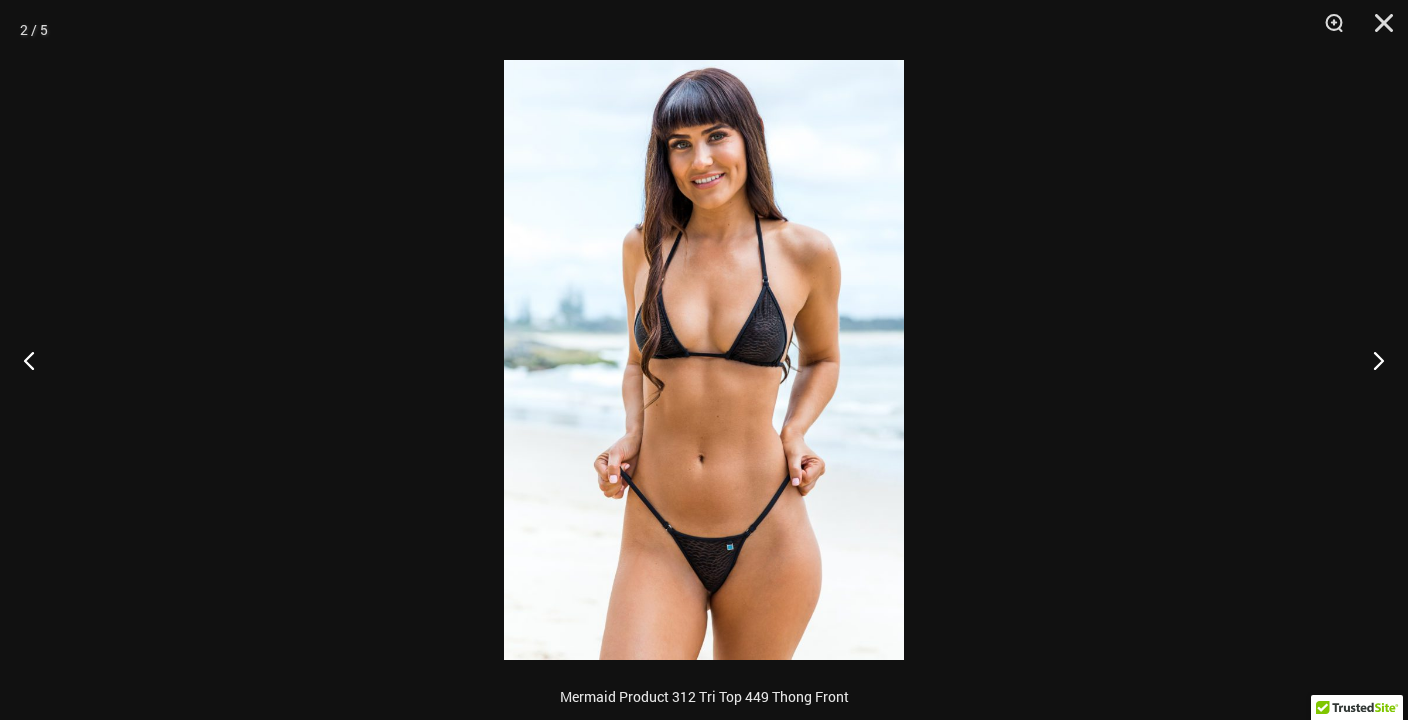 click at bounding box center (704, 360) 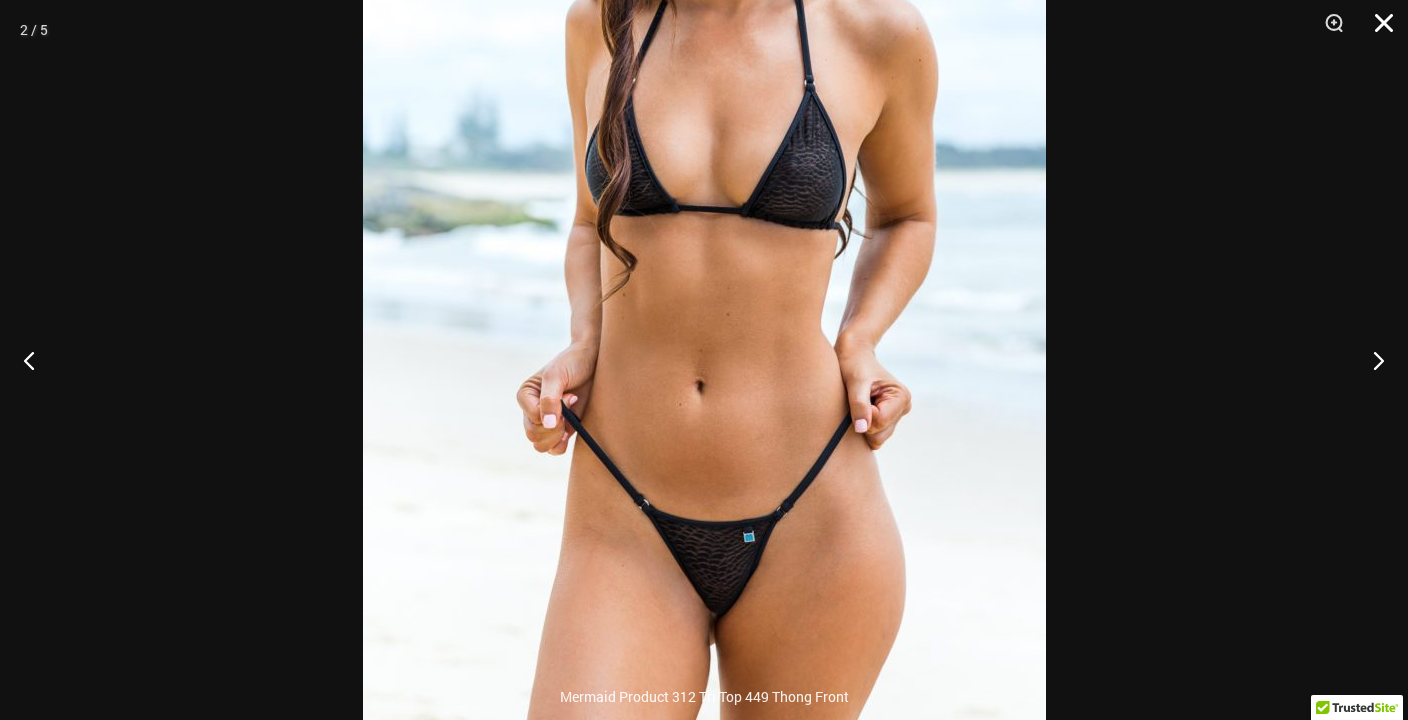 click at bounding box center [1377, 30] 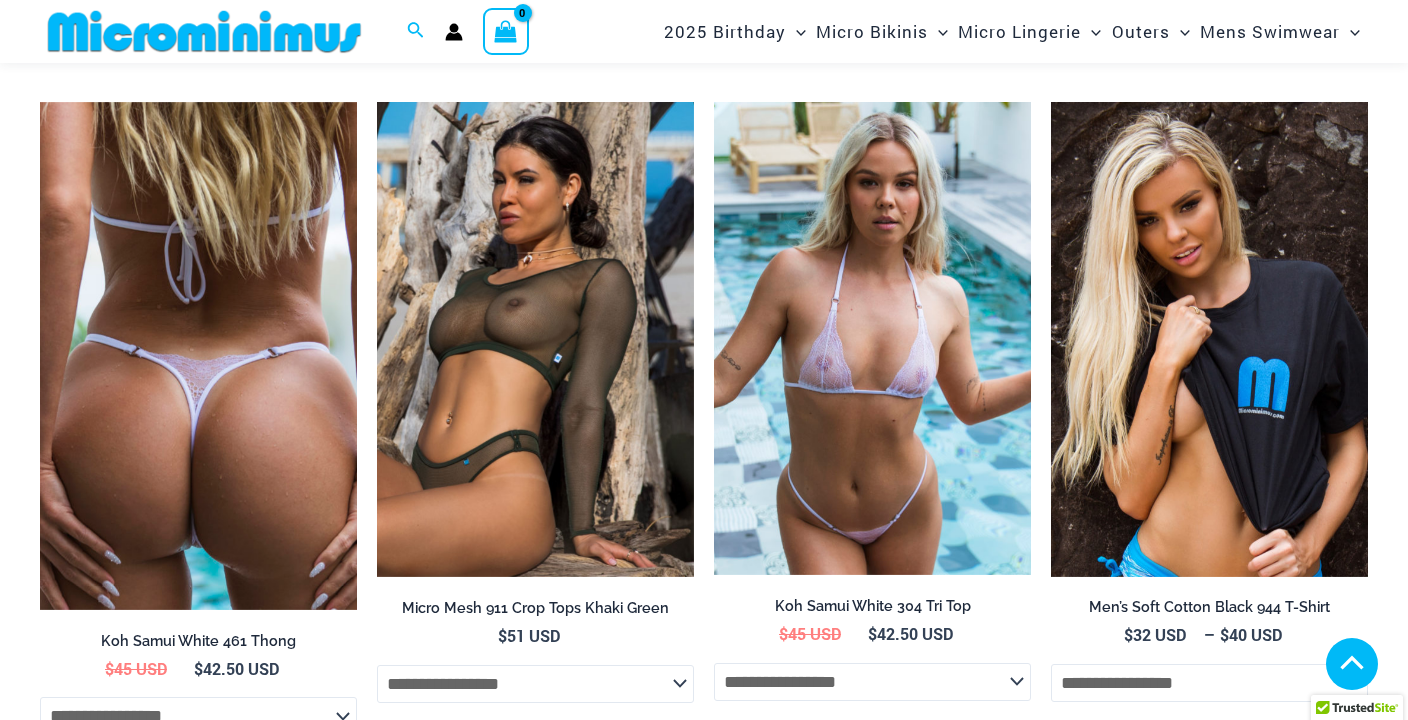 scroll, scrollTop: 3104, scrollLeft: 0, axis: vertical 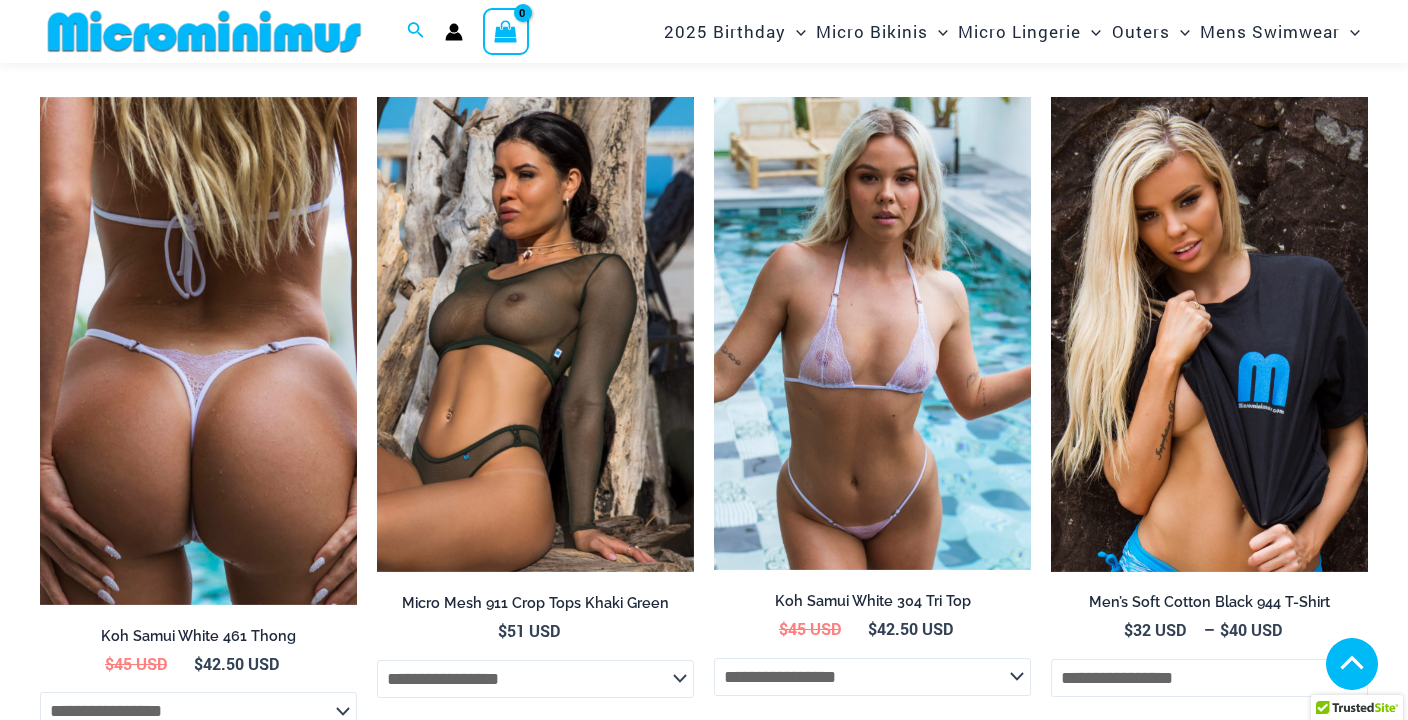 click at bounding box center (198, 351) 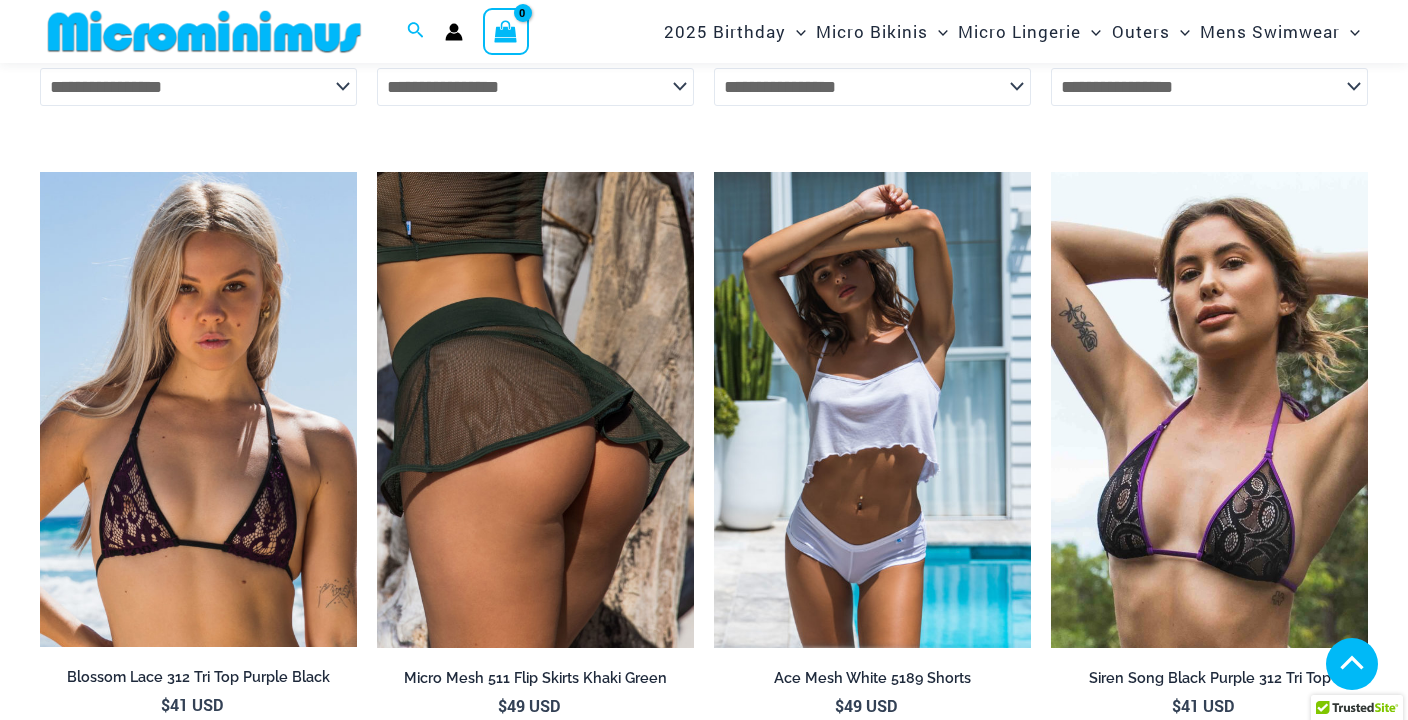 scroll, scrollTop: 1823, scrollLeft: 0, axis: vertical 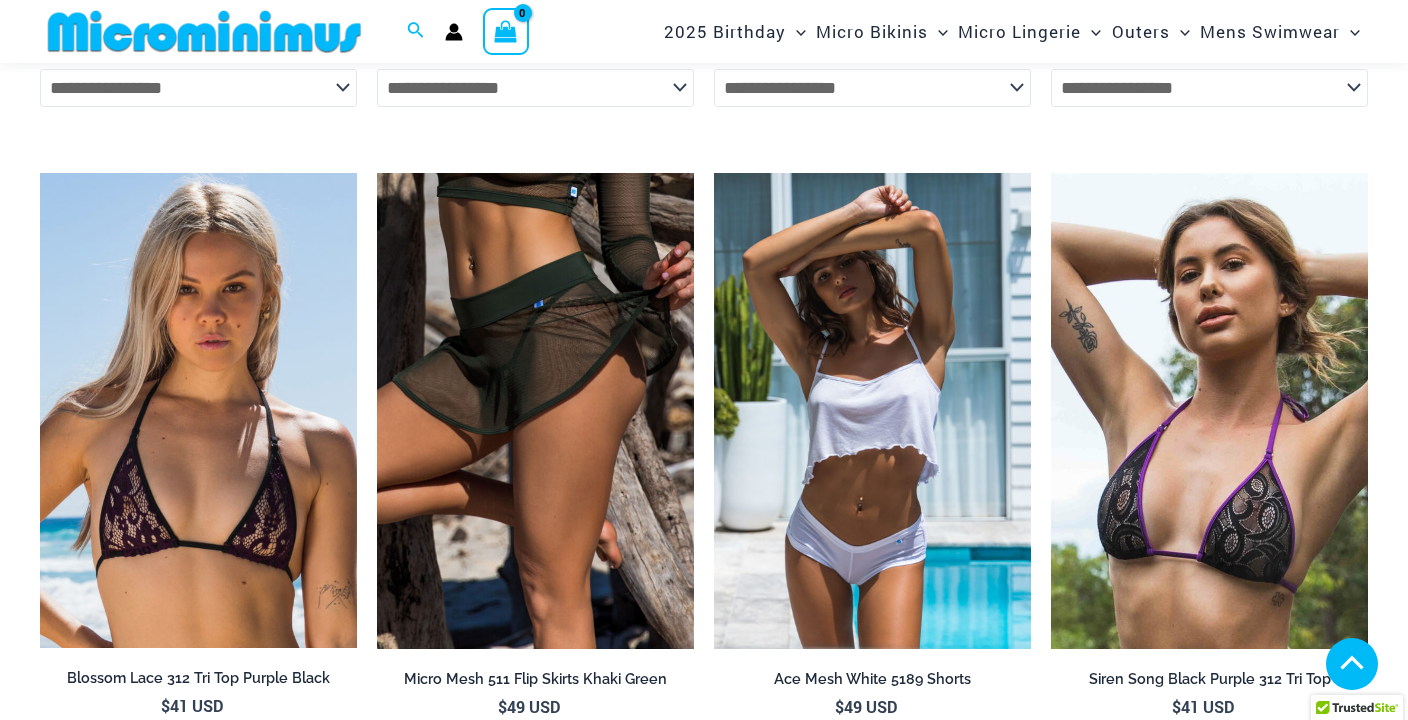 click at bounding box center (535, 411) 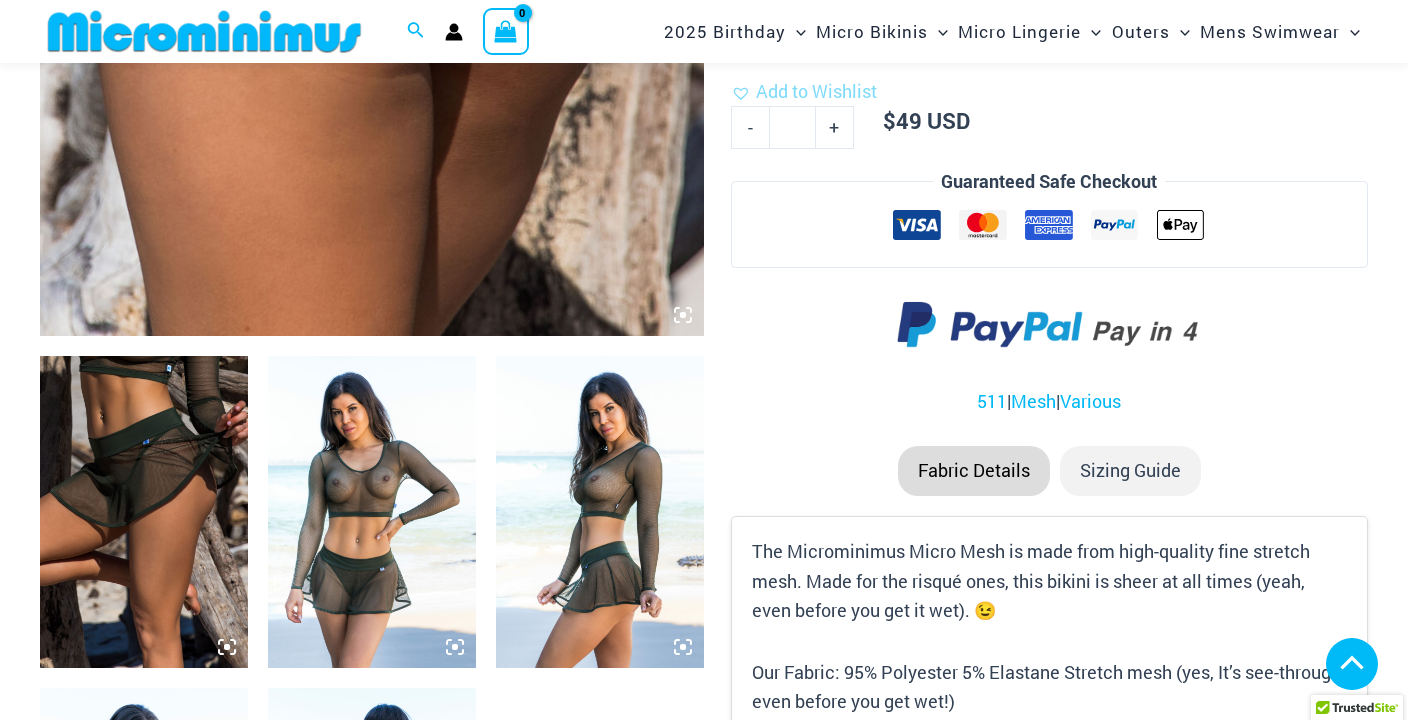 scroll, scrollTop: 792, scrollLeft: 0, axis: vertical 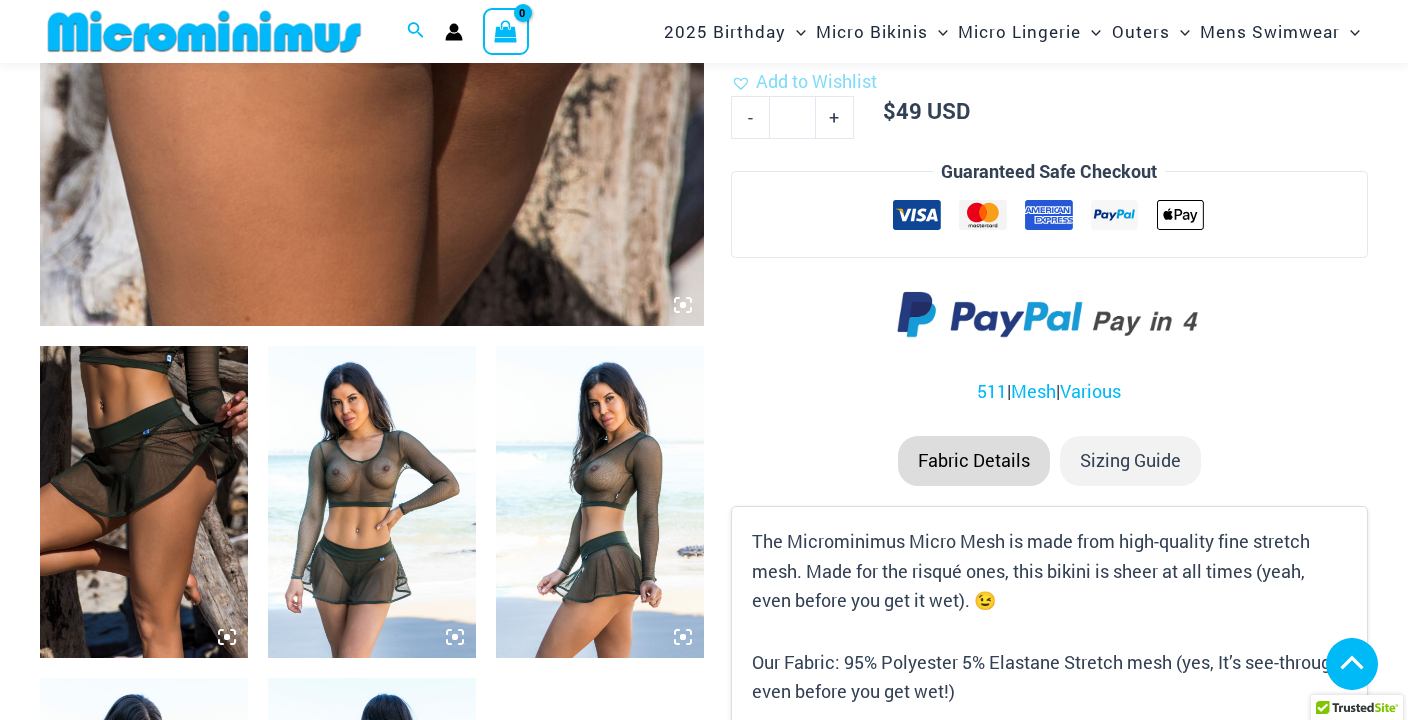 click at bounding box center (144, 502) 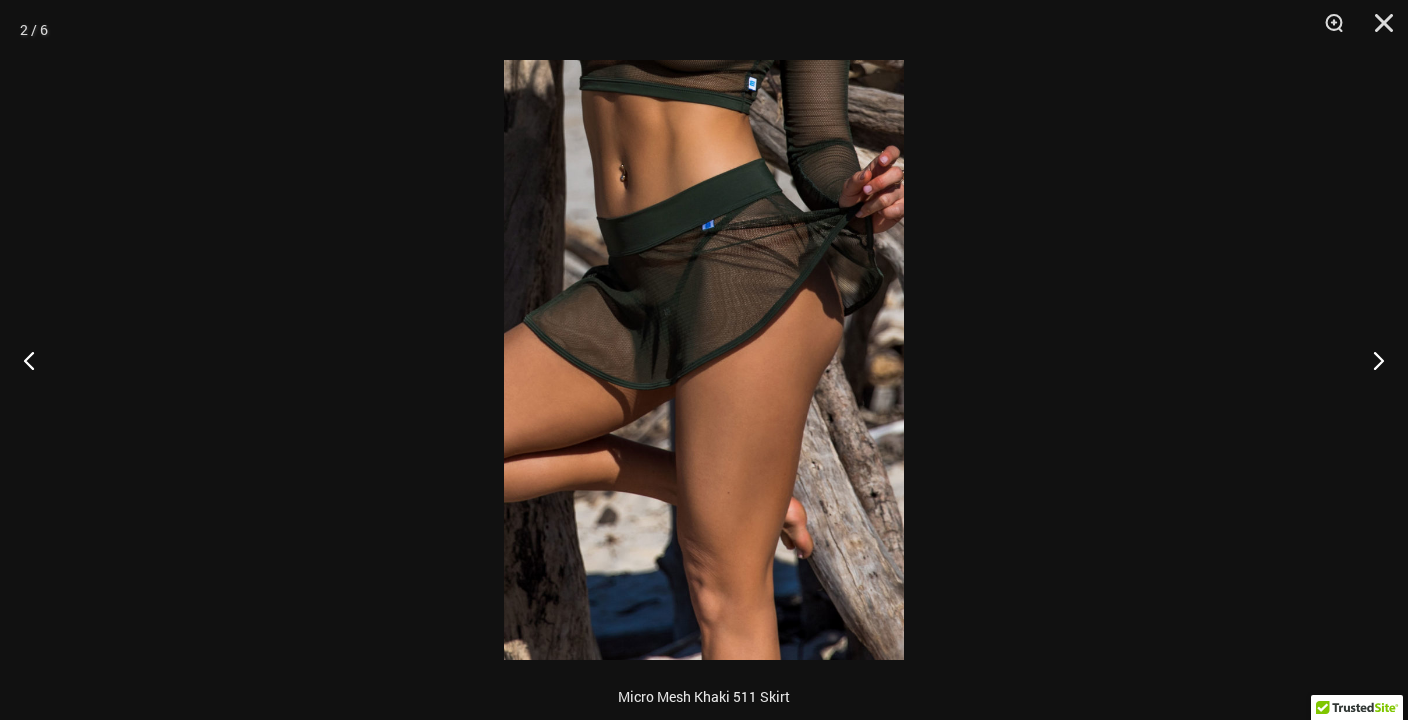 click at bounding box center [704, 360] 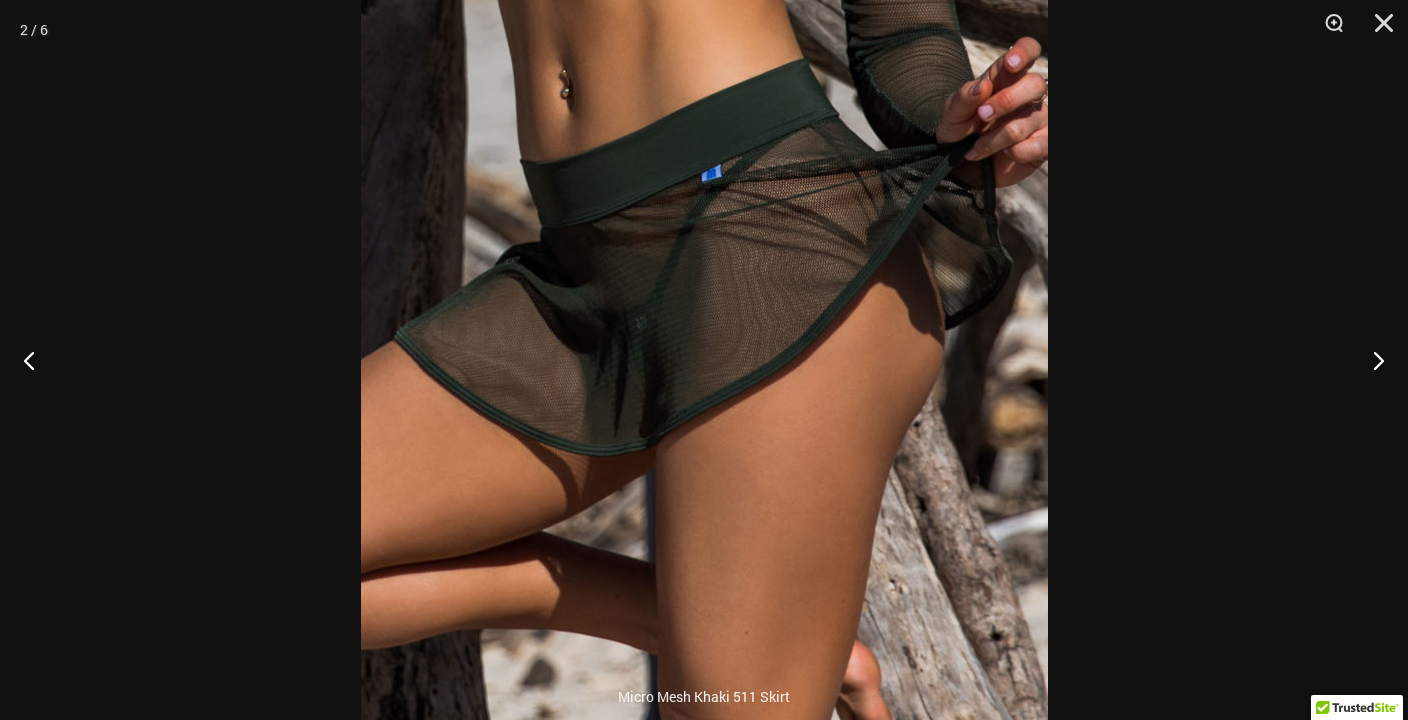 click at bounding box center (704, 360) 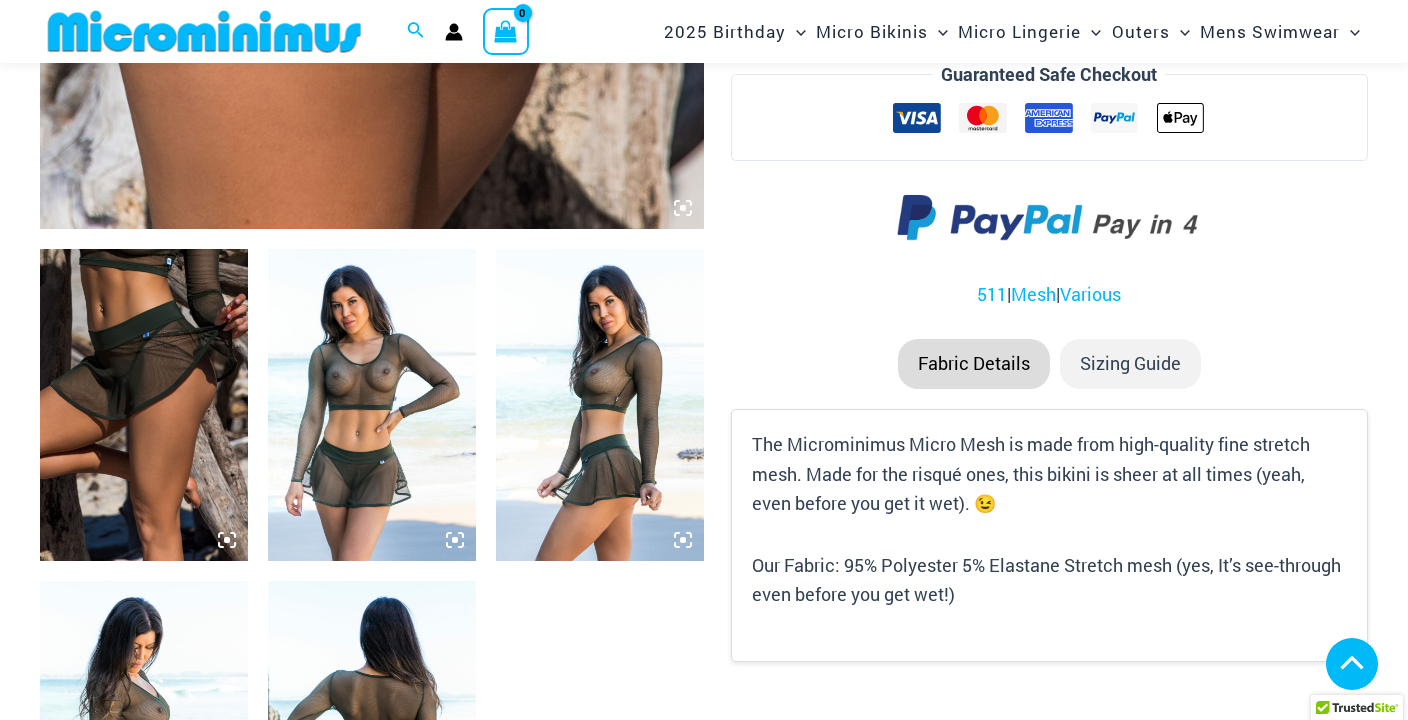 scroll, scrollTop: 890, scrollLeft: 0, axis: vertical 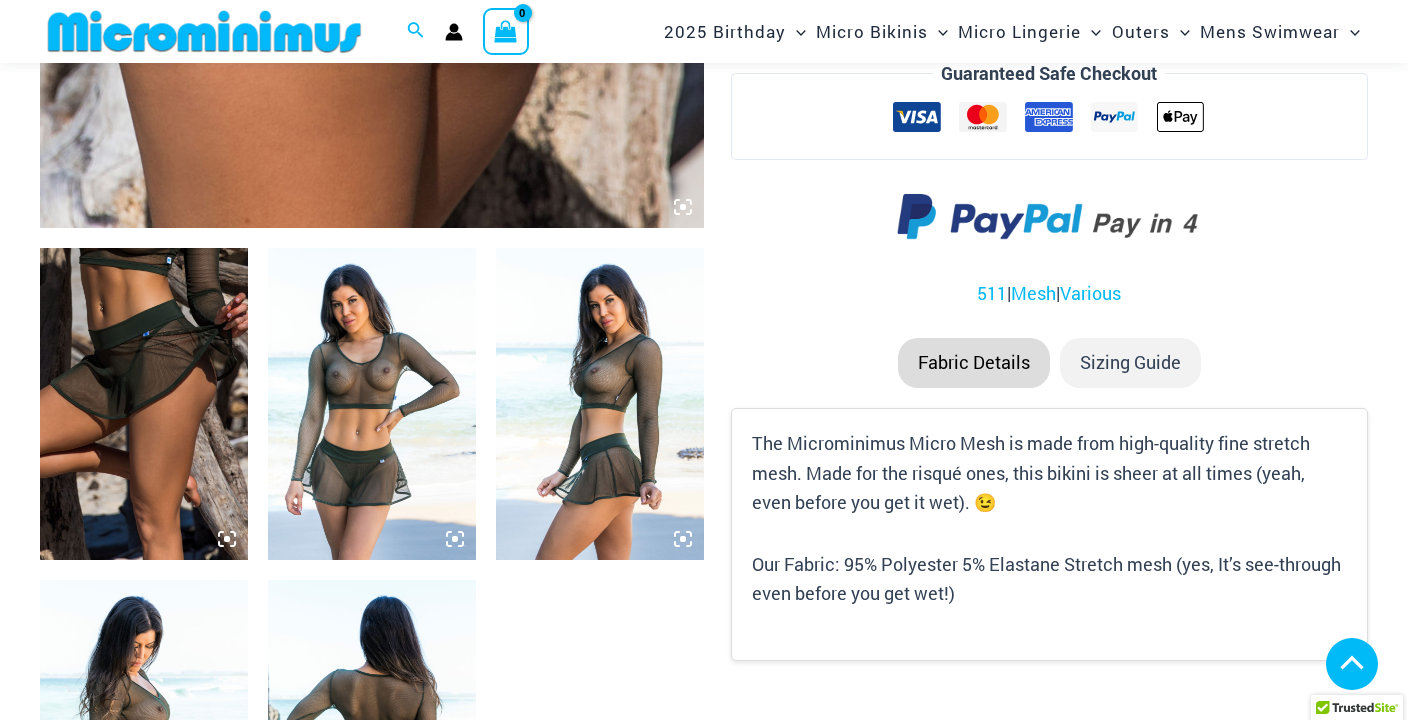 click at bounding box center [372, 404] 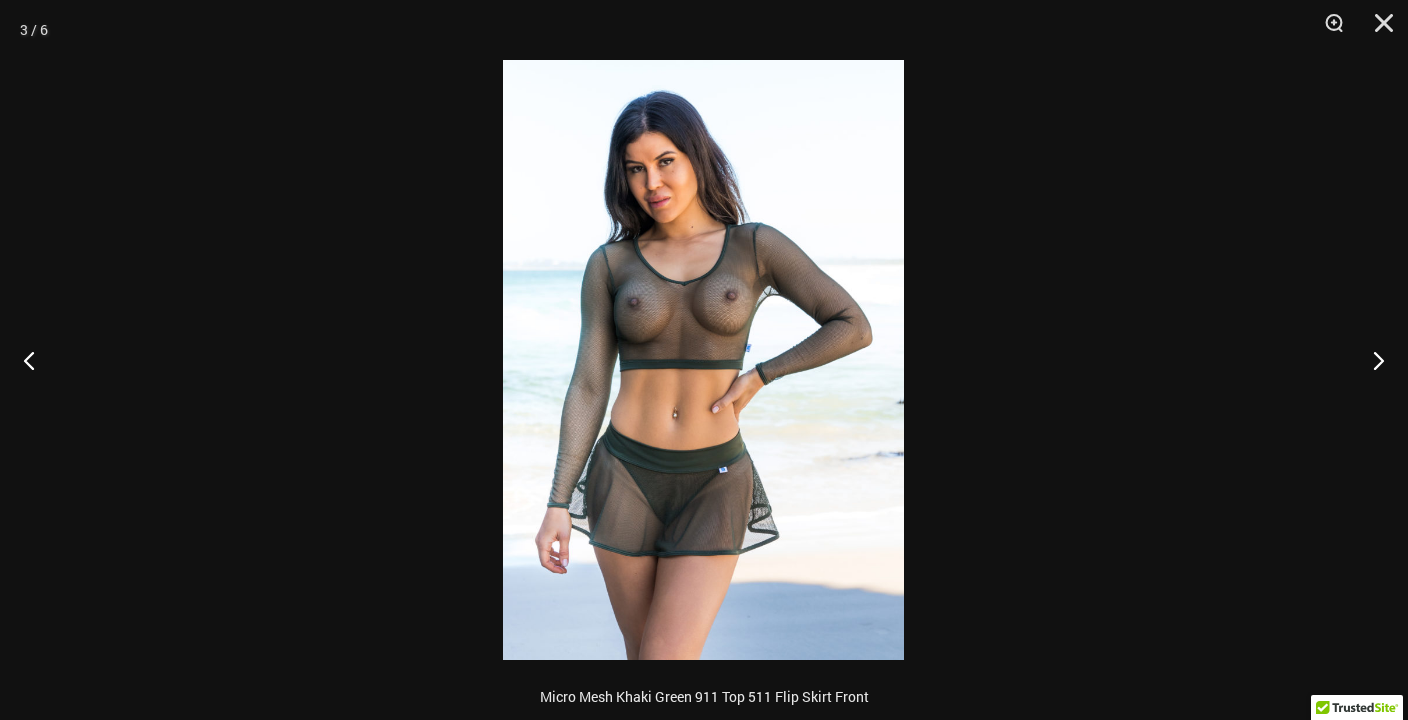 click at bounding box center (703, 360) 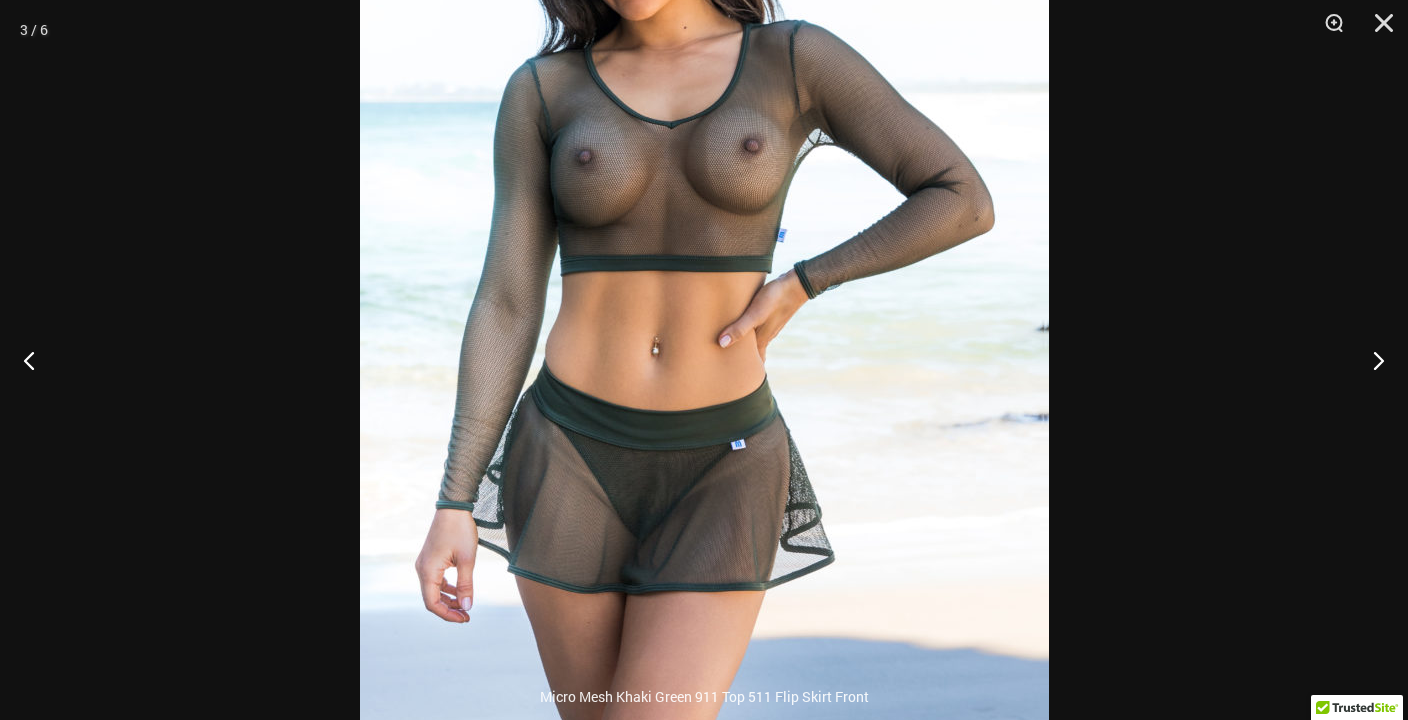 click at bounding box center (704, 360) 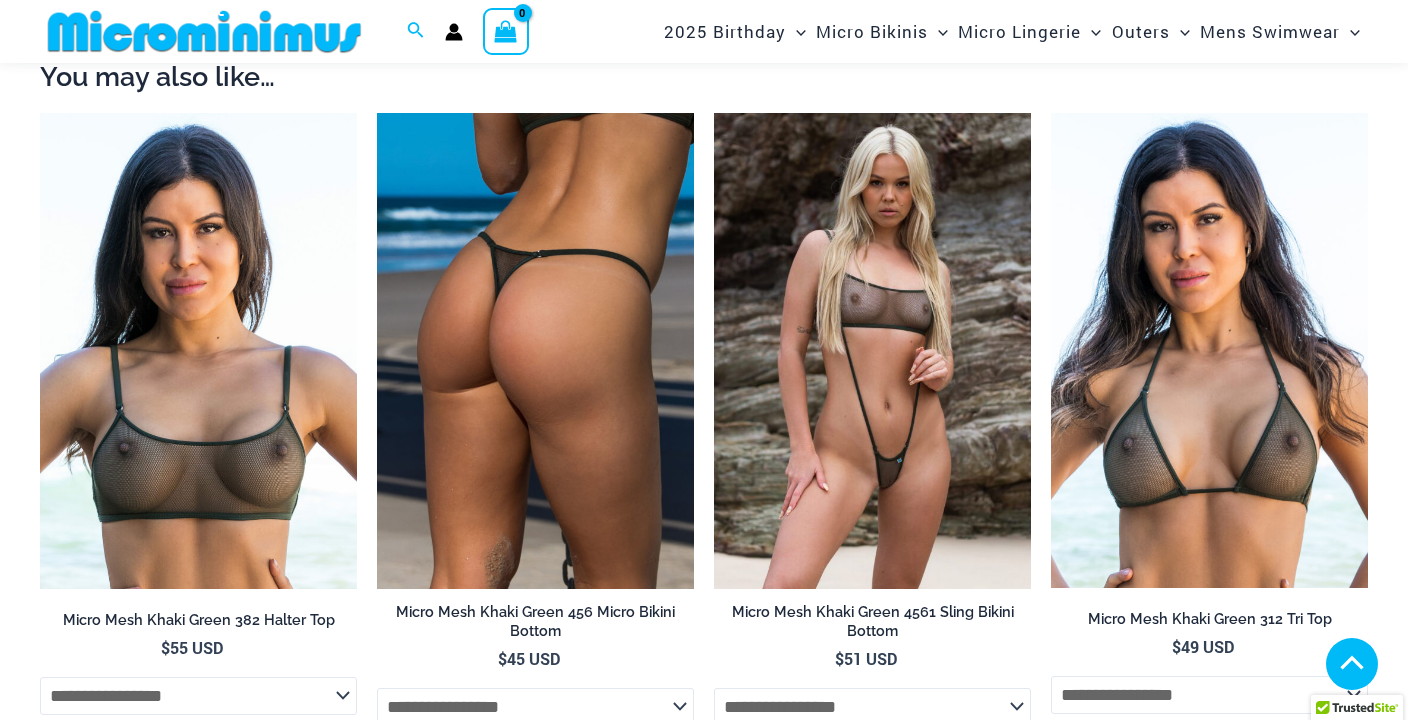 scroll, scrollTop: 1754, scrollLeft: 0, axis: vertical 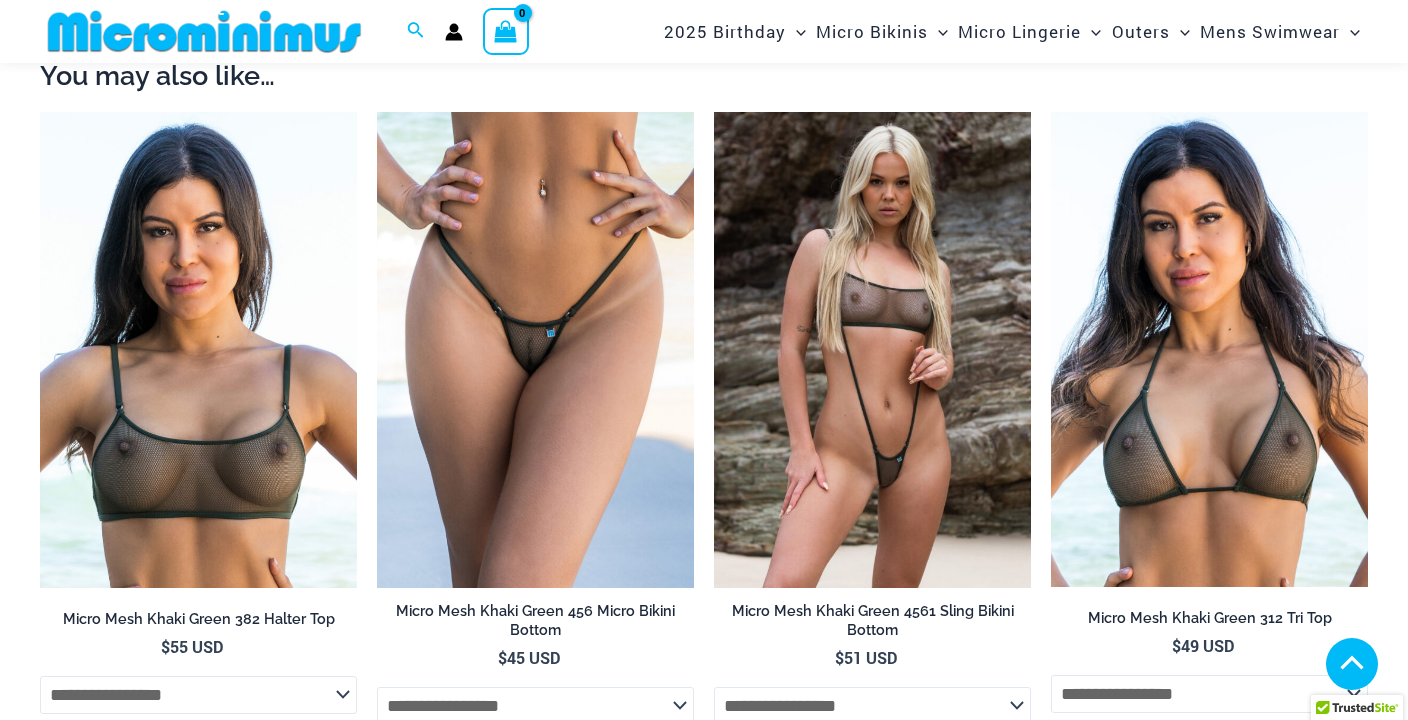 click at bounding box center (535, 350) 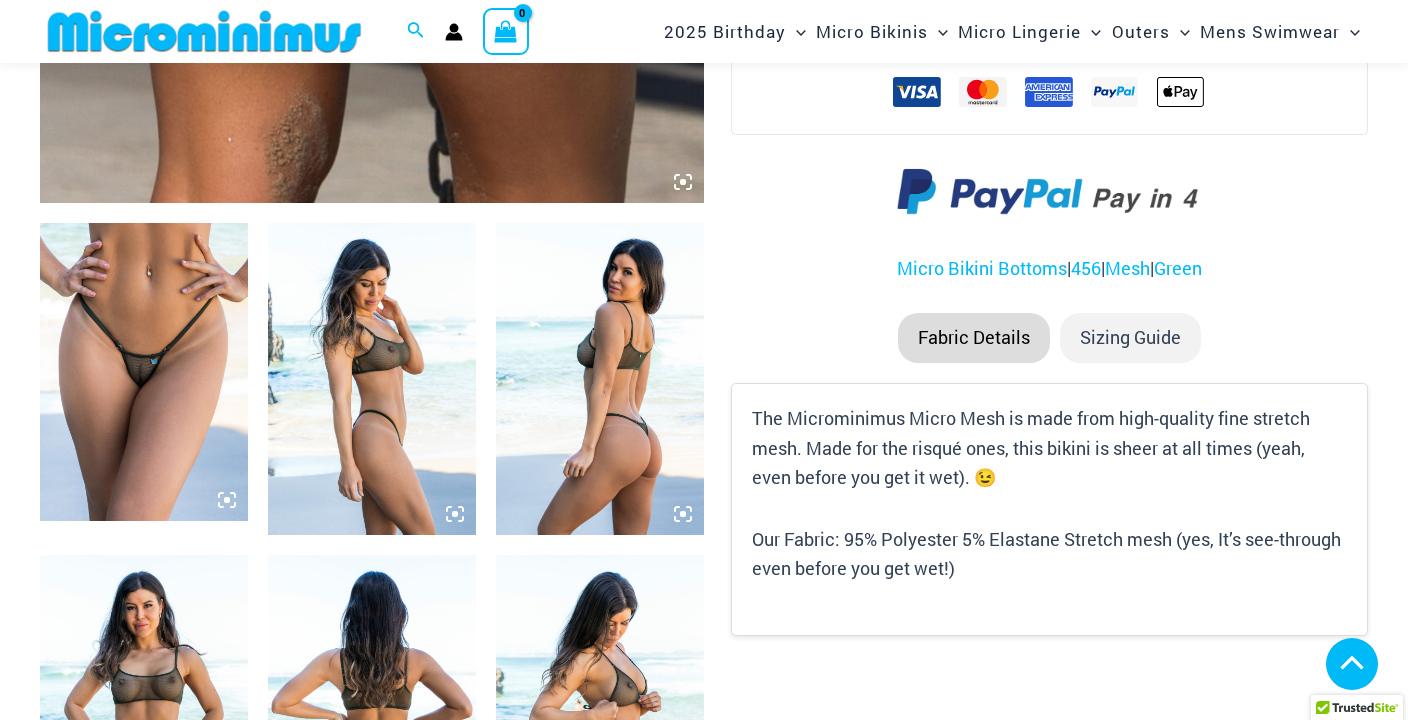 scroll, scrollTop: 933, scrollLeft: 0, axis: vertical 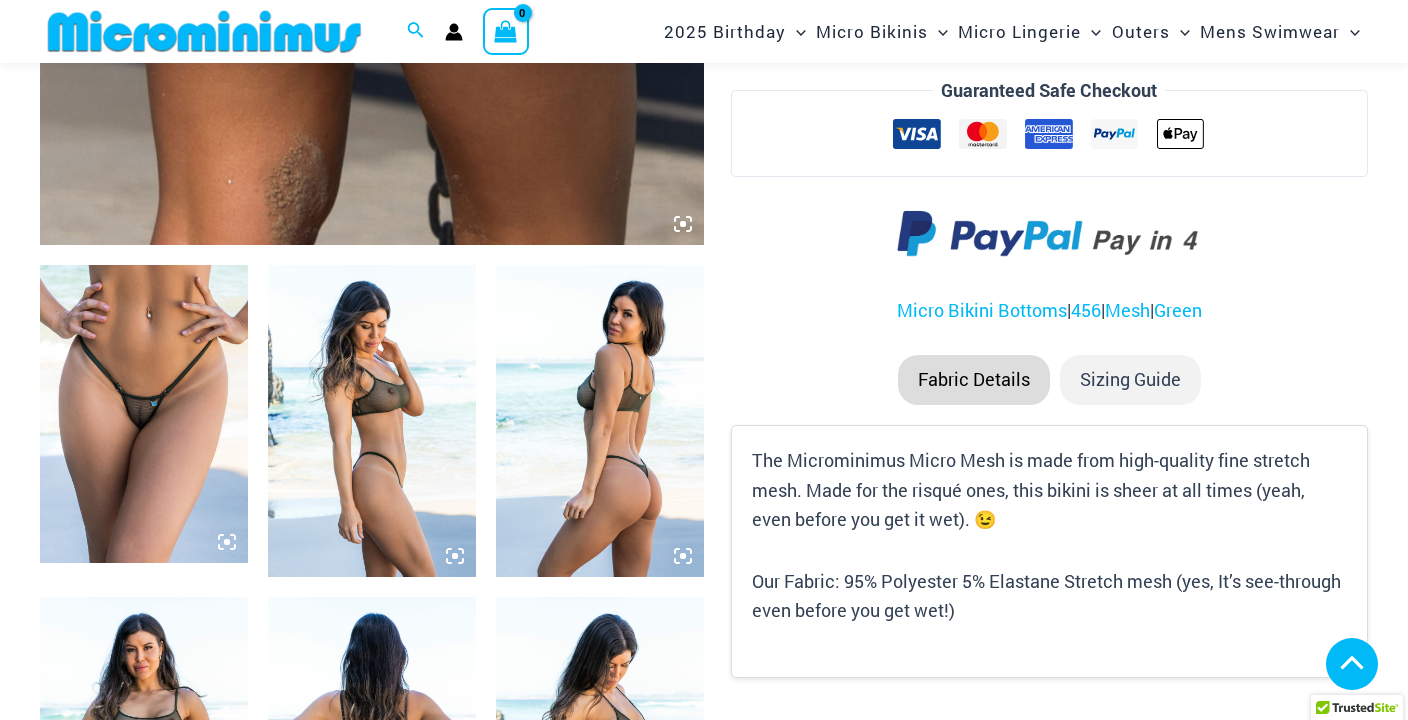 click at bounding box center (144, 413) 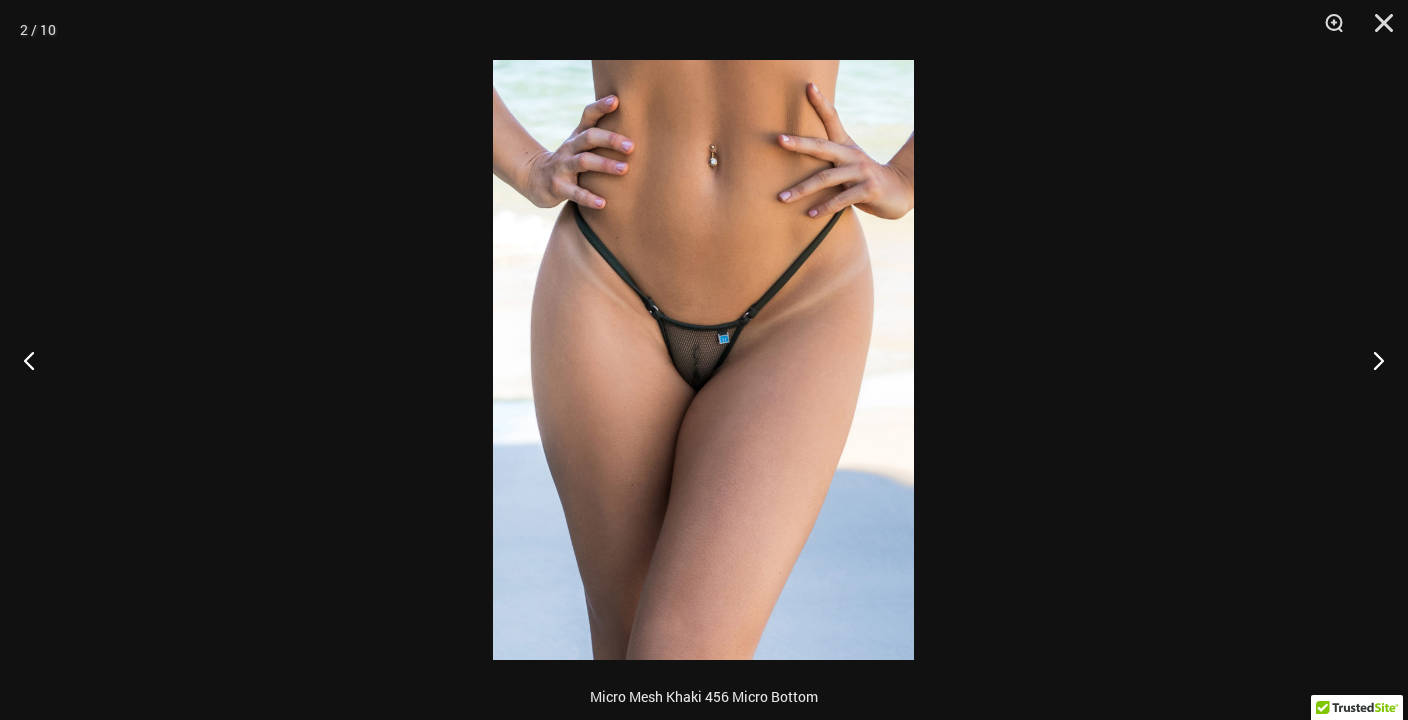 click at bounding box center [703, 360] 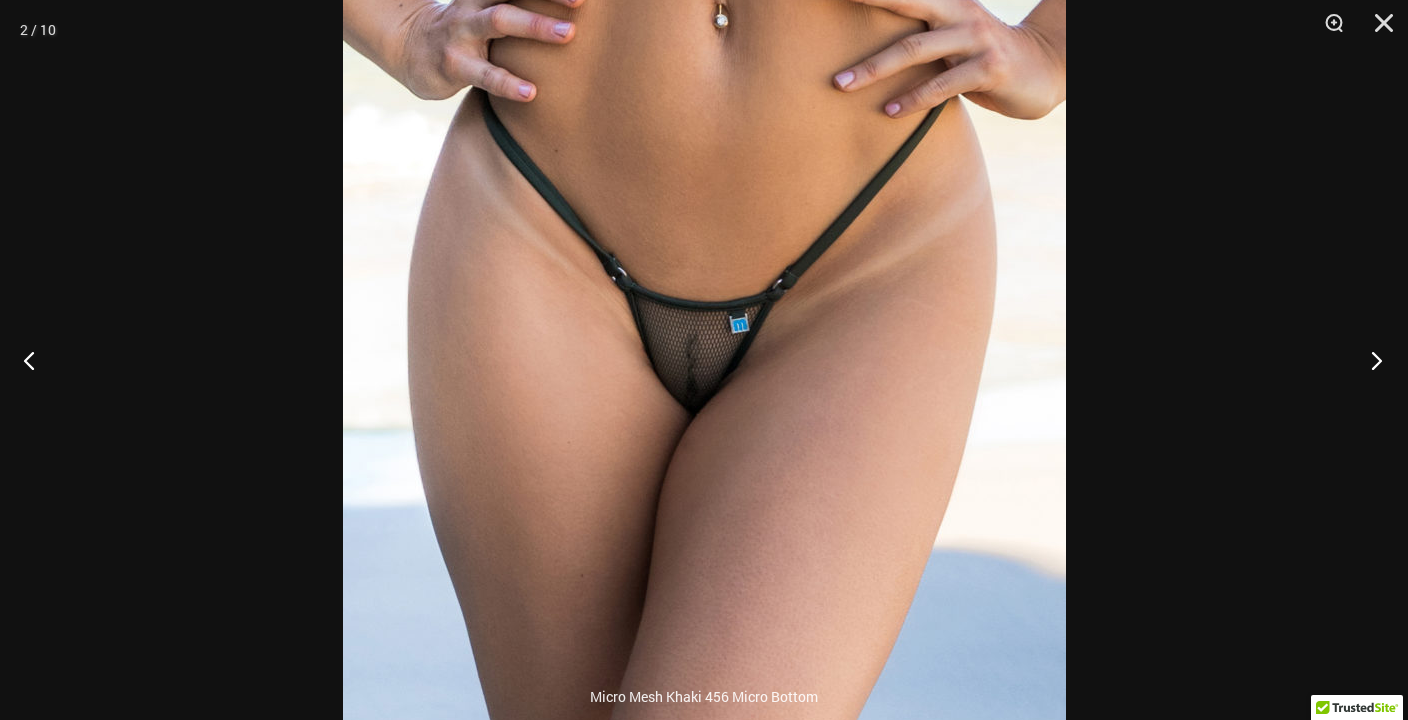 click at bounding box center [1370, 360] 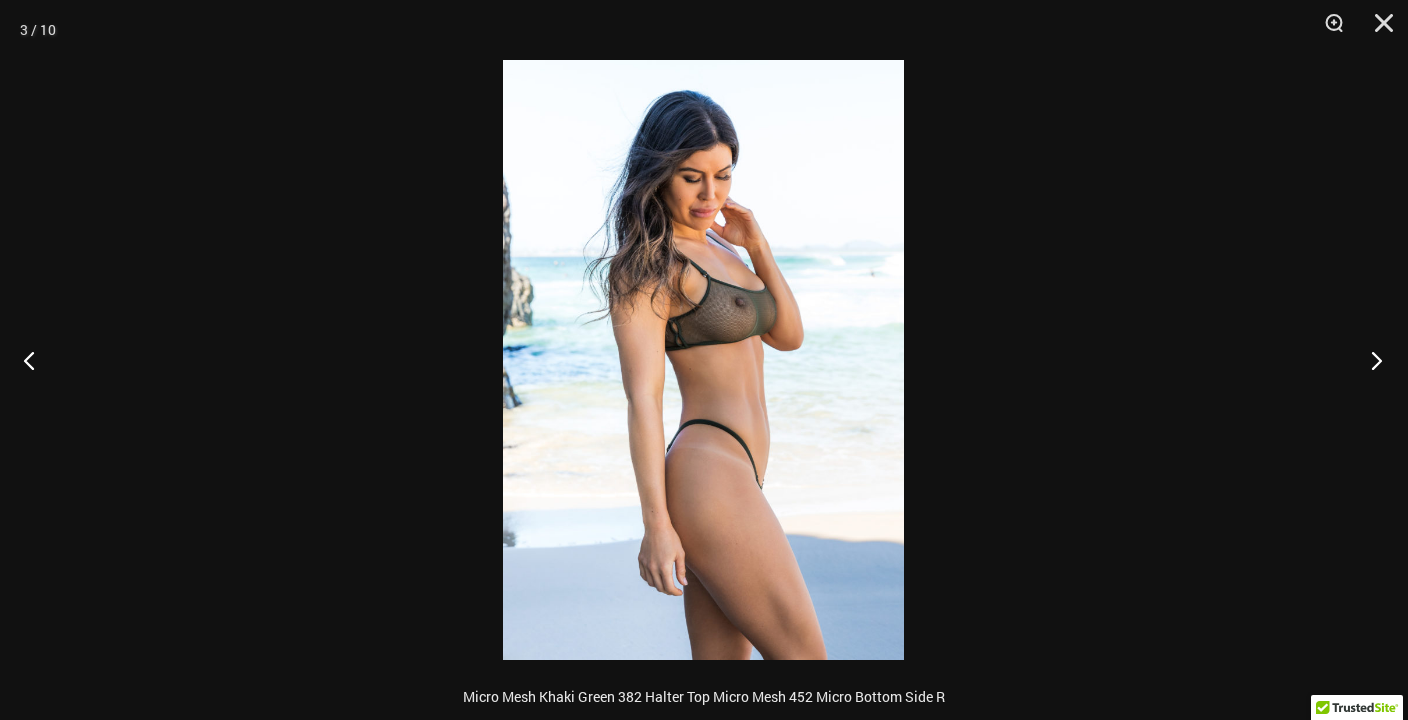 click at bounding box center (1370, 360) 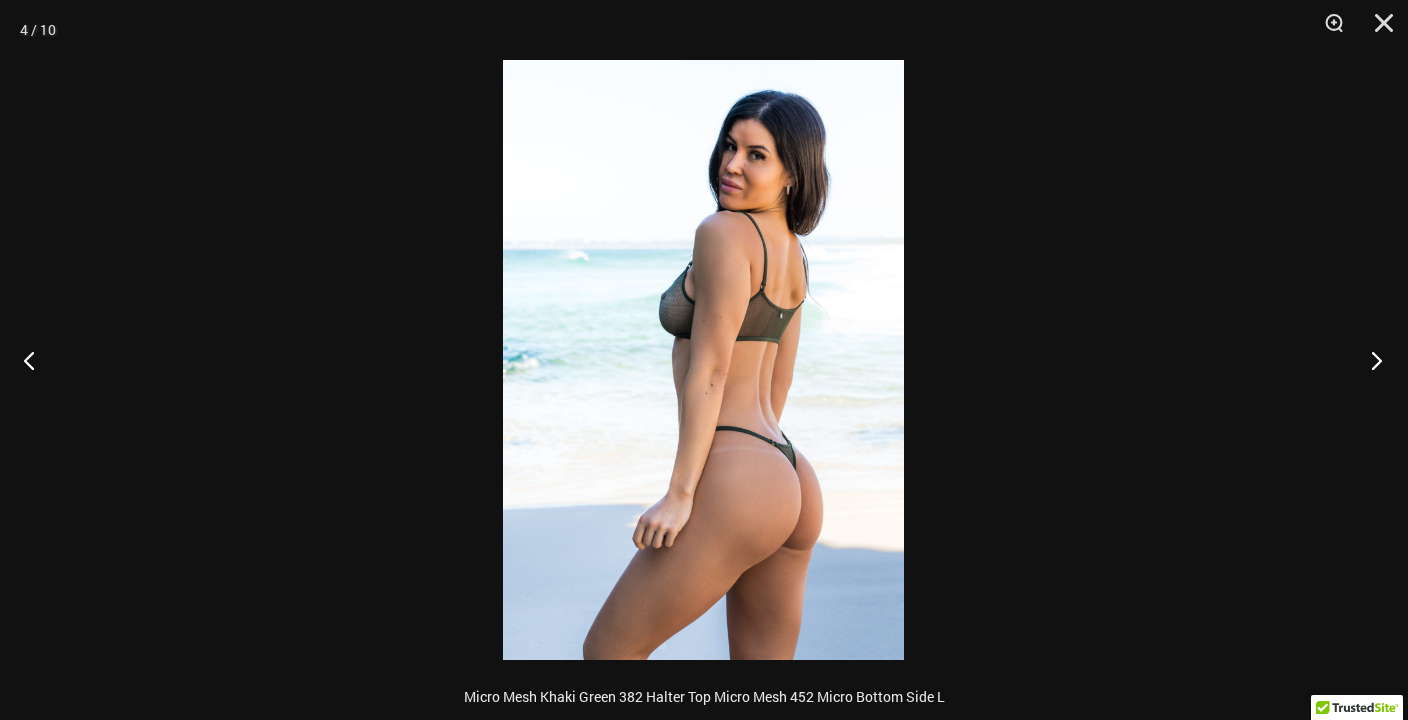 click at bounding box center [1370, 360] 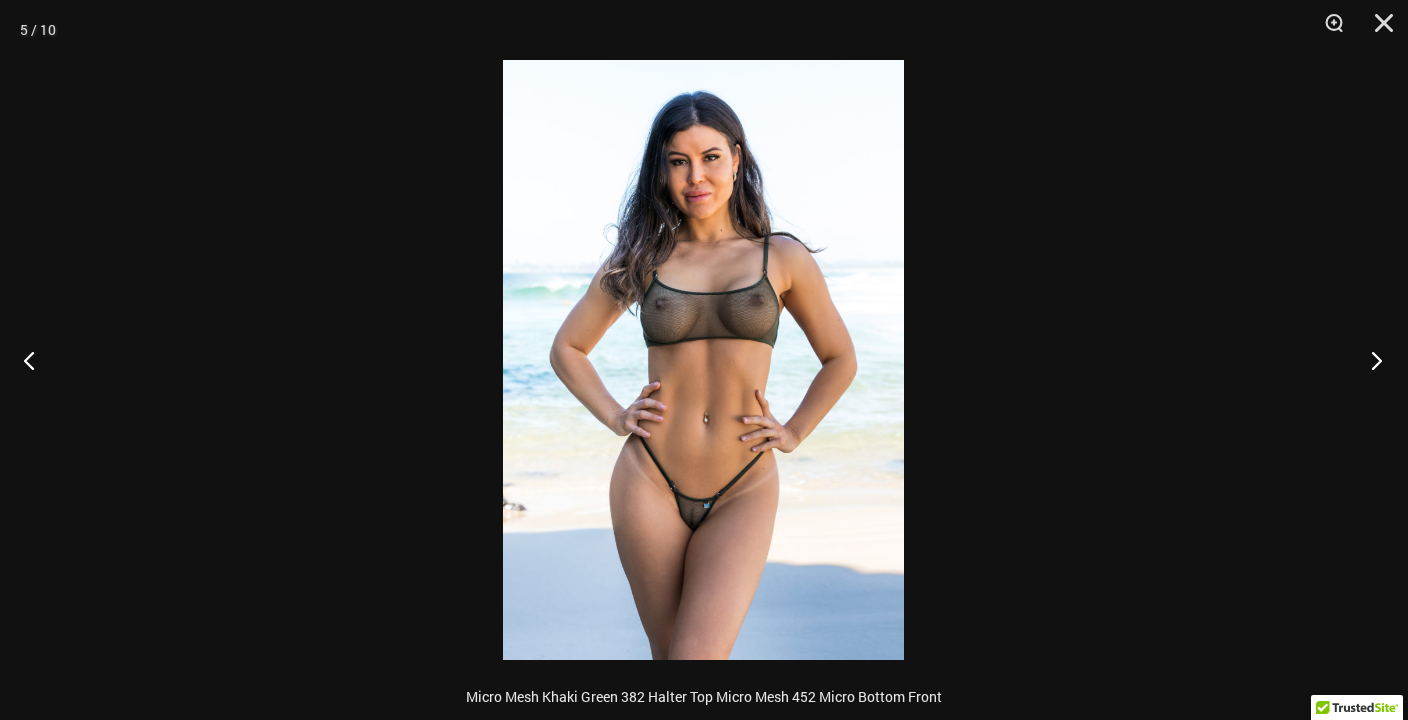 click at bounding box center (1370, 360) 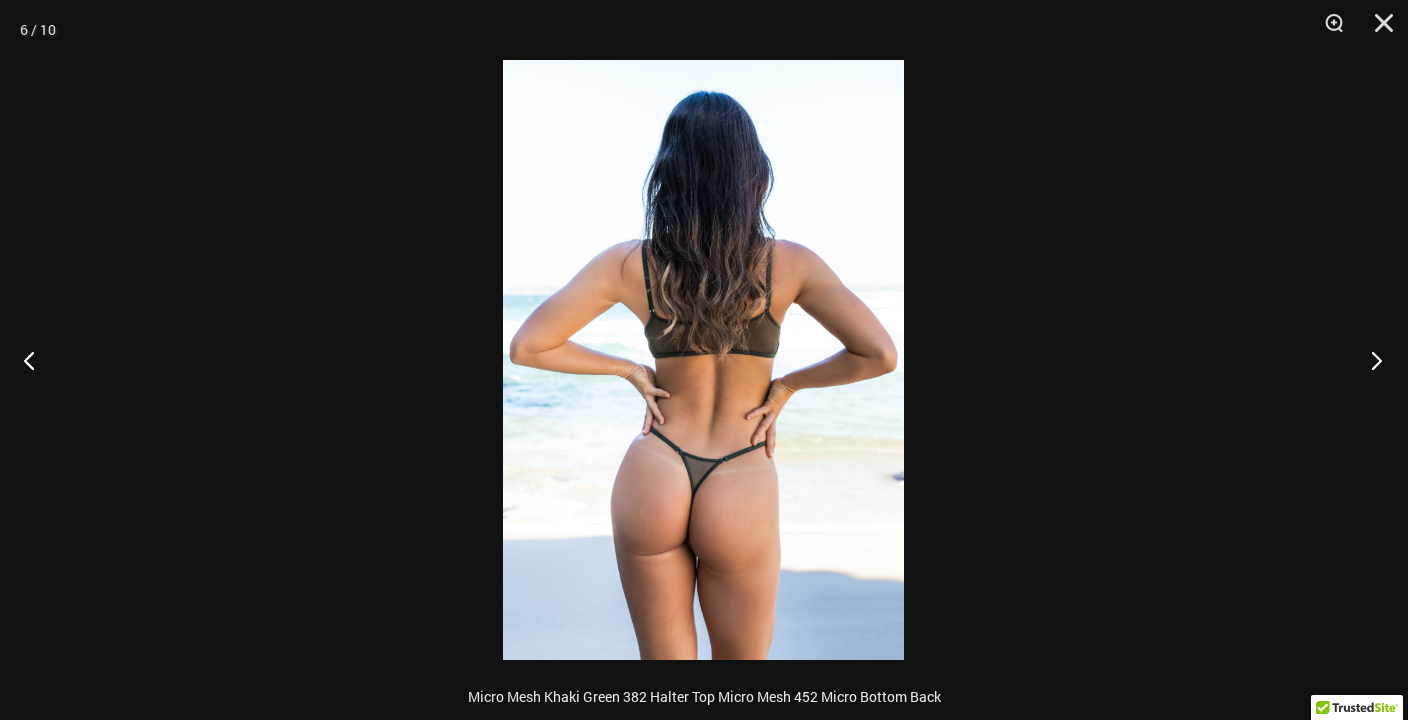 click at bounding box center [1370, 360] 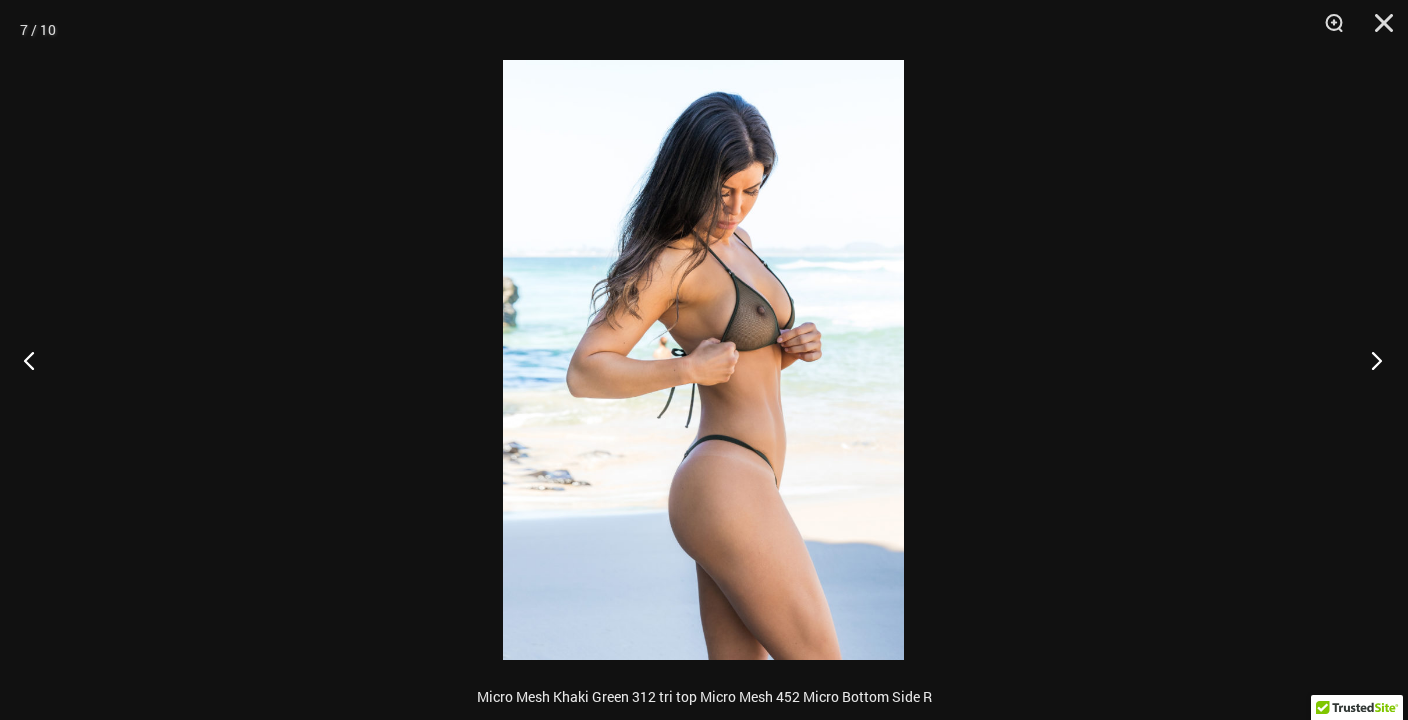 click at bounding box center (1370, 360) 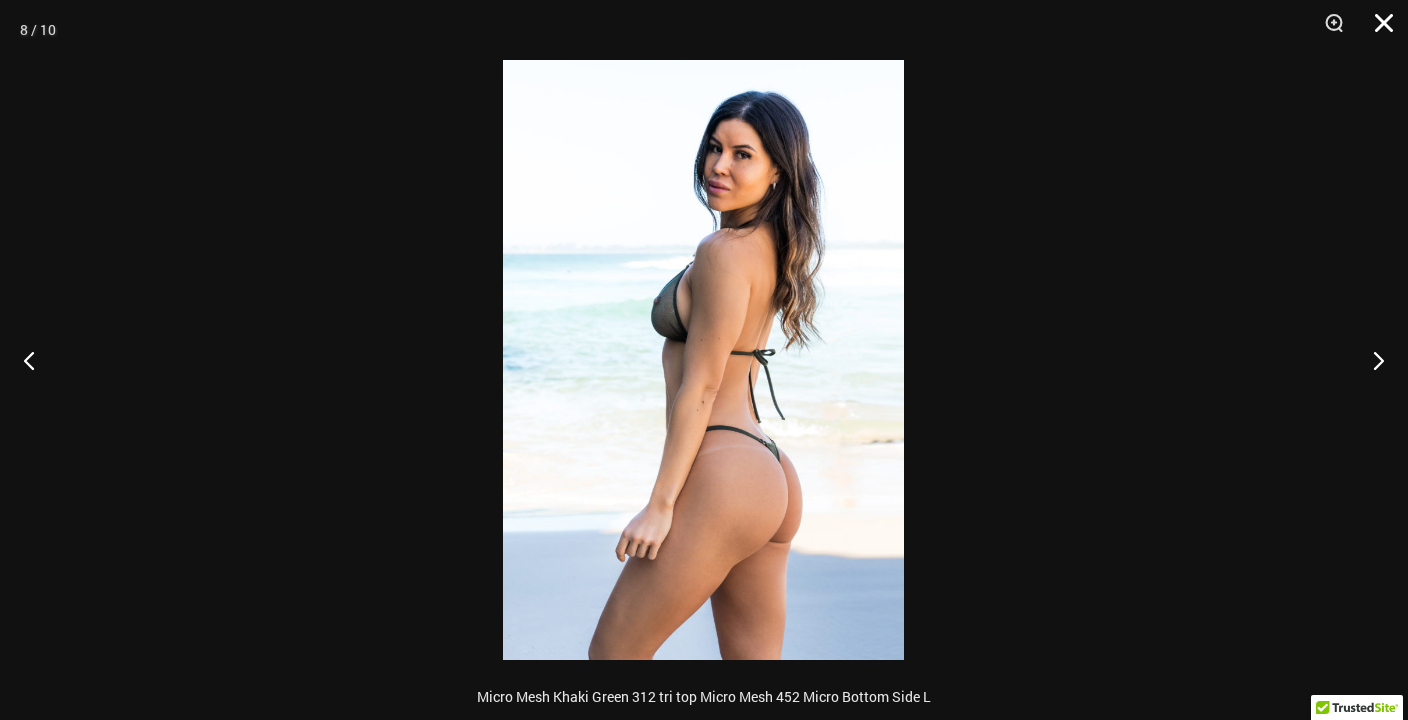 click at bounding box center (1377, 30) 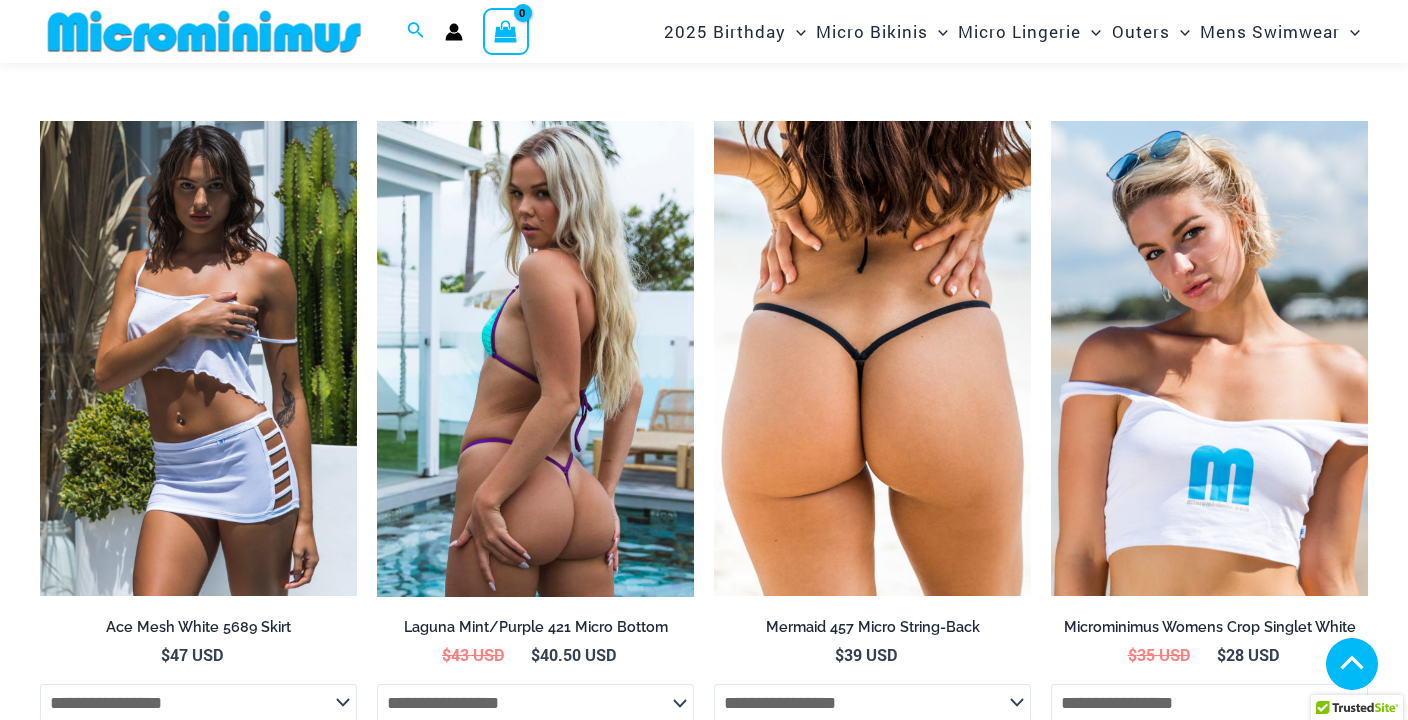 scroll, scrollTop: 4879, scrollLeft: 0, axis: vertical 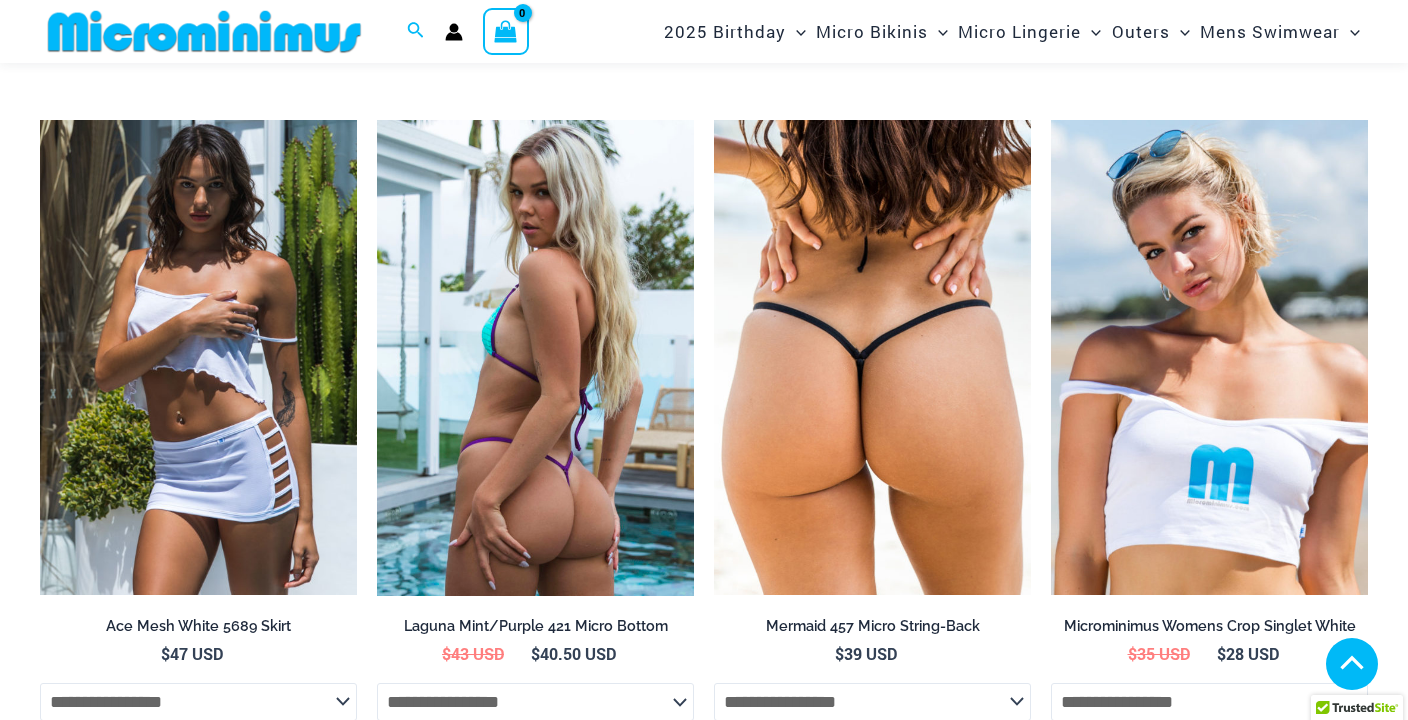 click at bounding box center [535, 358] 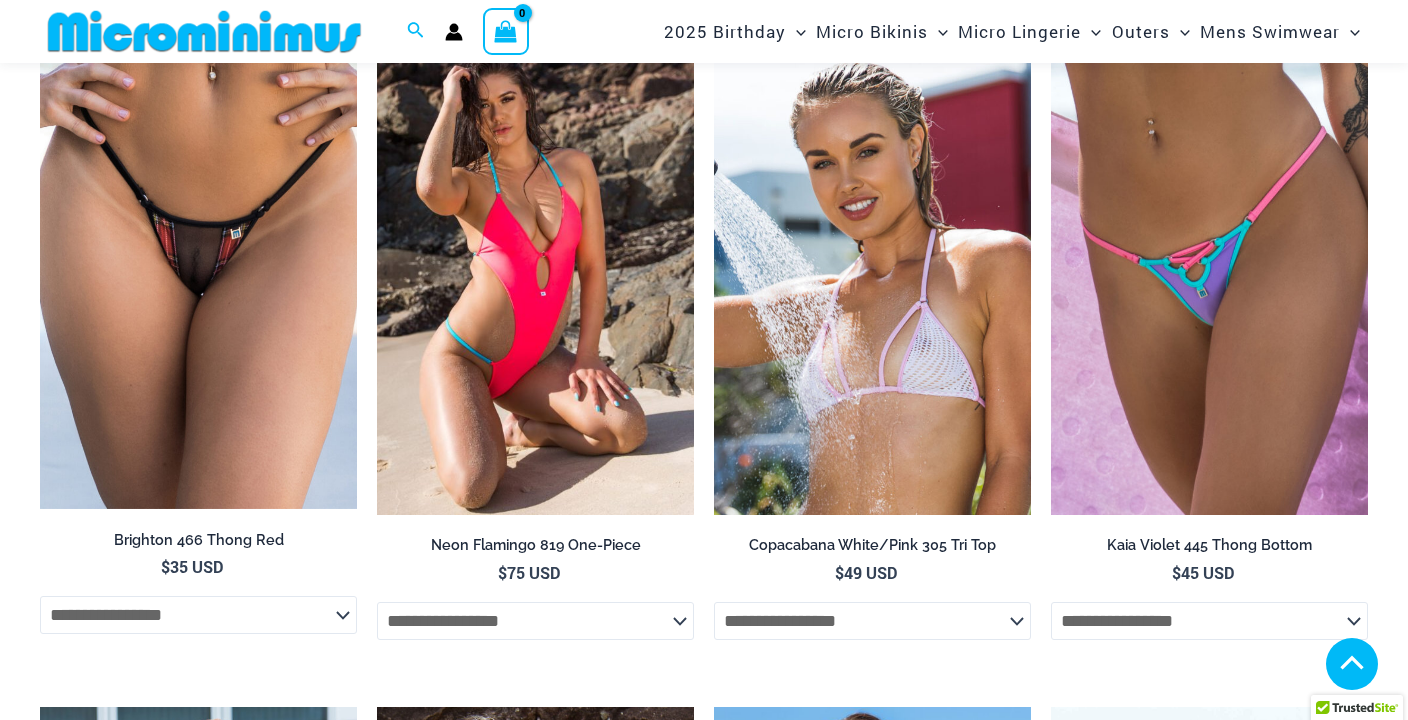 scroll, scrollTop: 1208, scrollLeft: 0, axis: vertical 